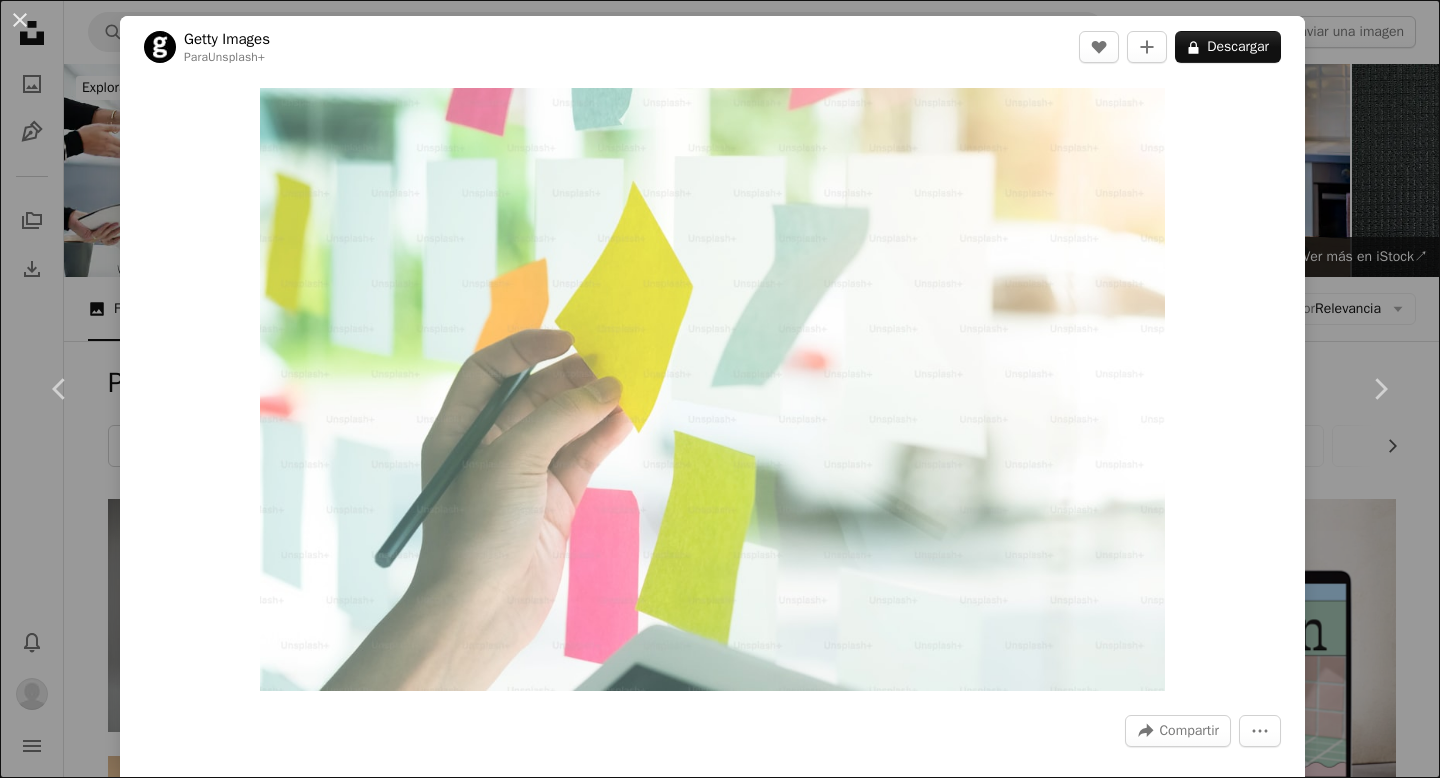 scroll, scrollTop: 7174, scrollLeft: 0, axis: vertical 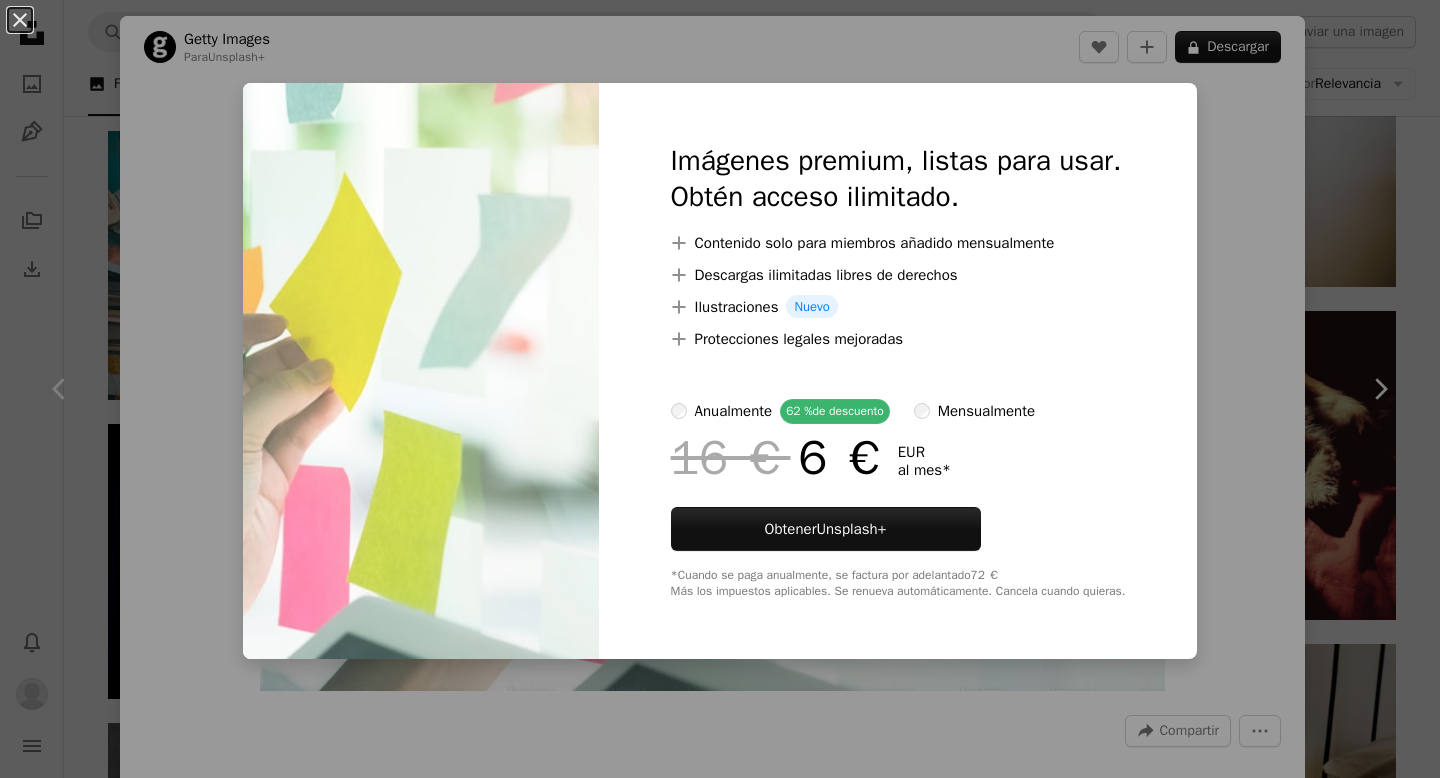 click on "An X shape Imágenes premium, listas para usar. Obtén acceso ilimitado. A plus sign Contenido solo para miembros añadido mensualmente A plus sign Descargas ilimitadas libres de derechos A plus sign Ilustraciones  Nuevo A plus sign Protecciones legales mejoradas anualmente 62 %  de descuento mensualmente 16 €   6 € EUR al mes * Obtener  Unsplash+ *Cuando se paga anualmente, se factura por adelantado  72 € Más los impuestos aplicables. Se renueva automáticamente. Cancela cuando quieras." at bounding box center [720, 389] 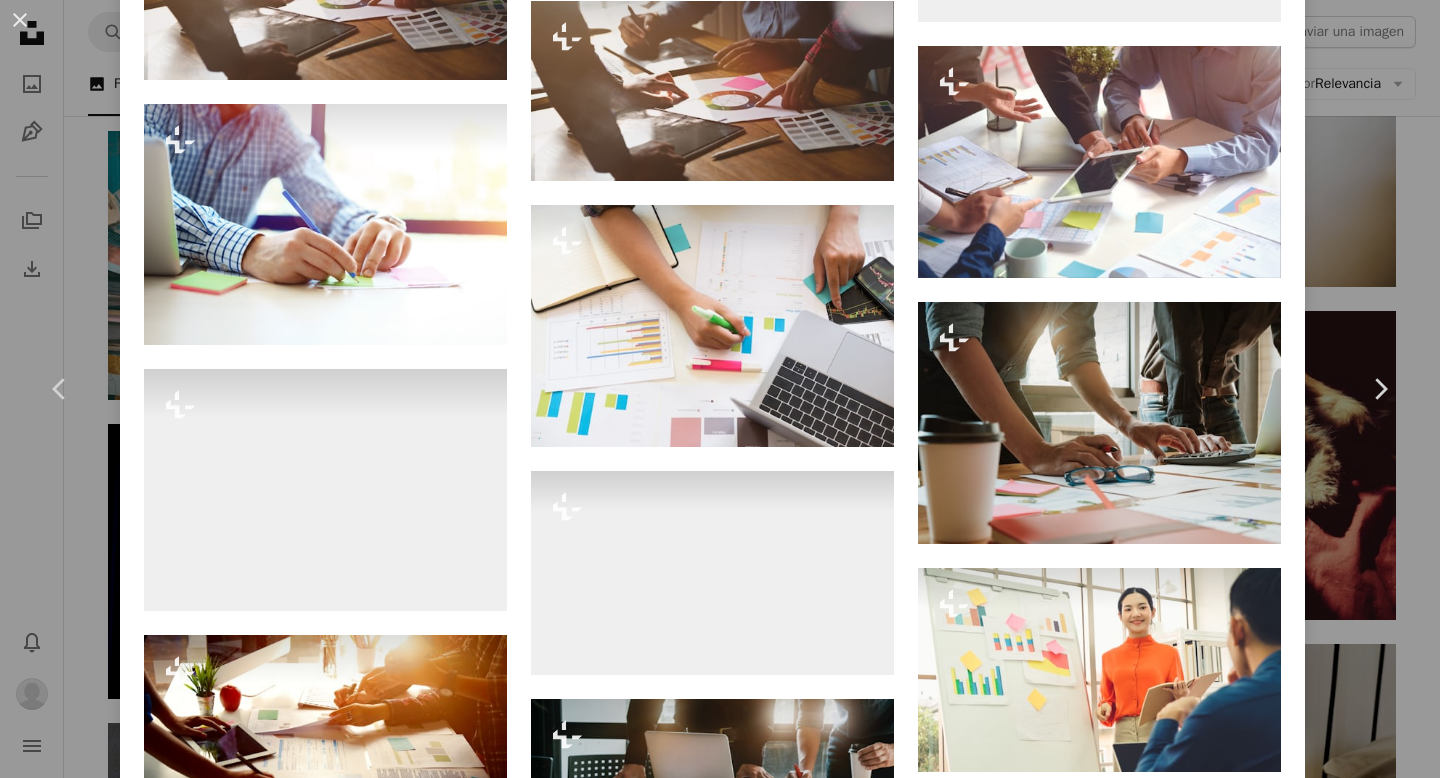 scroll, scrollTop: 8485, scrollLeft: 0, axis: vertical 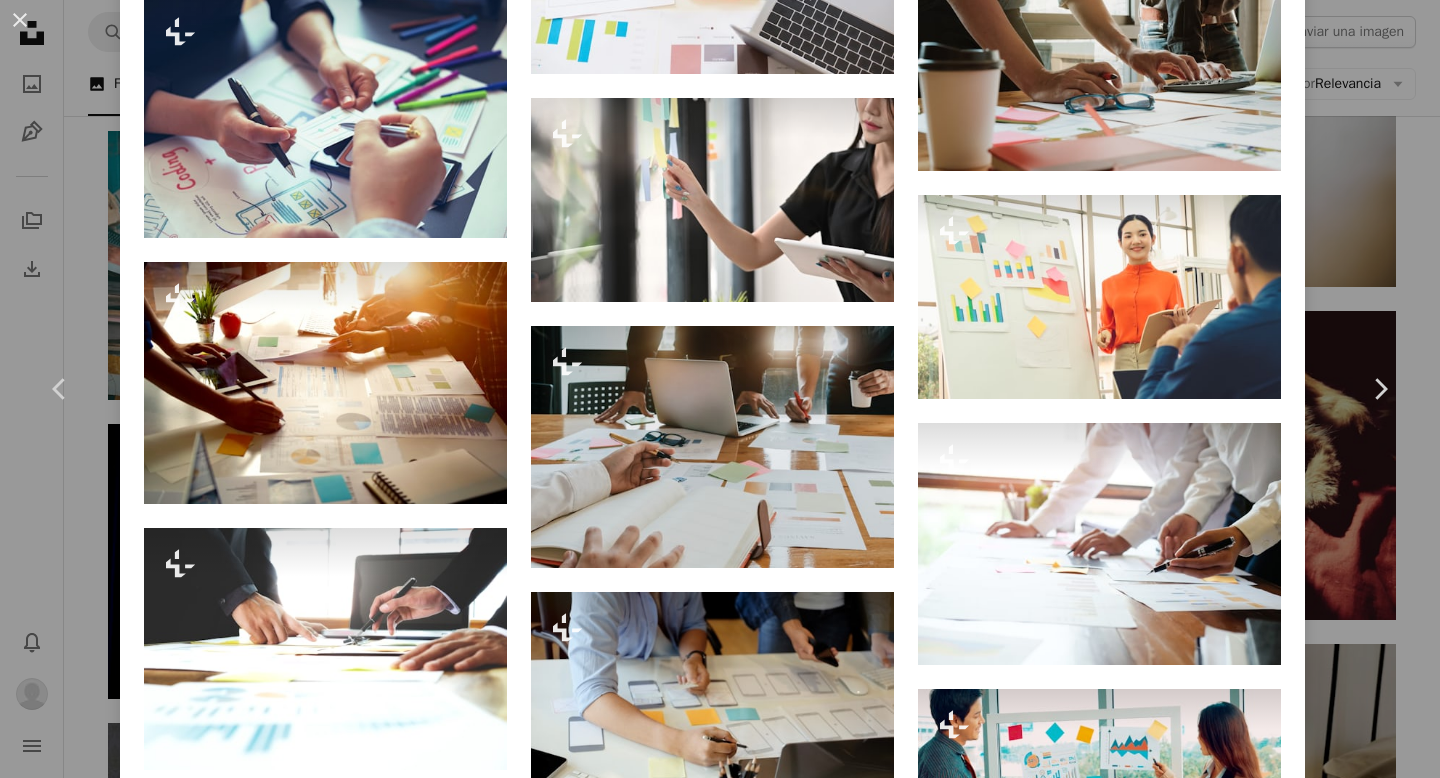 click on "[DATE]" at bounding box center (720, 389) 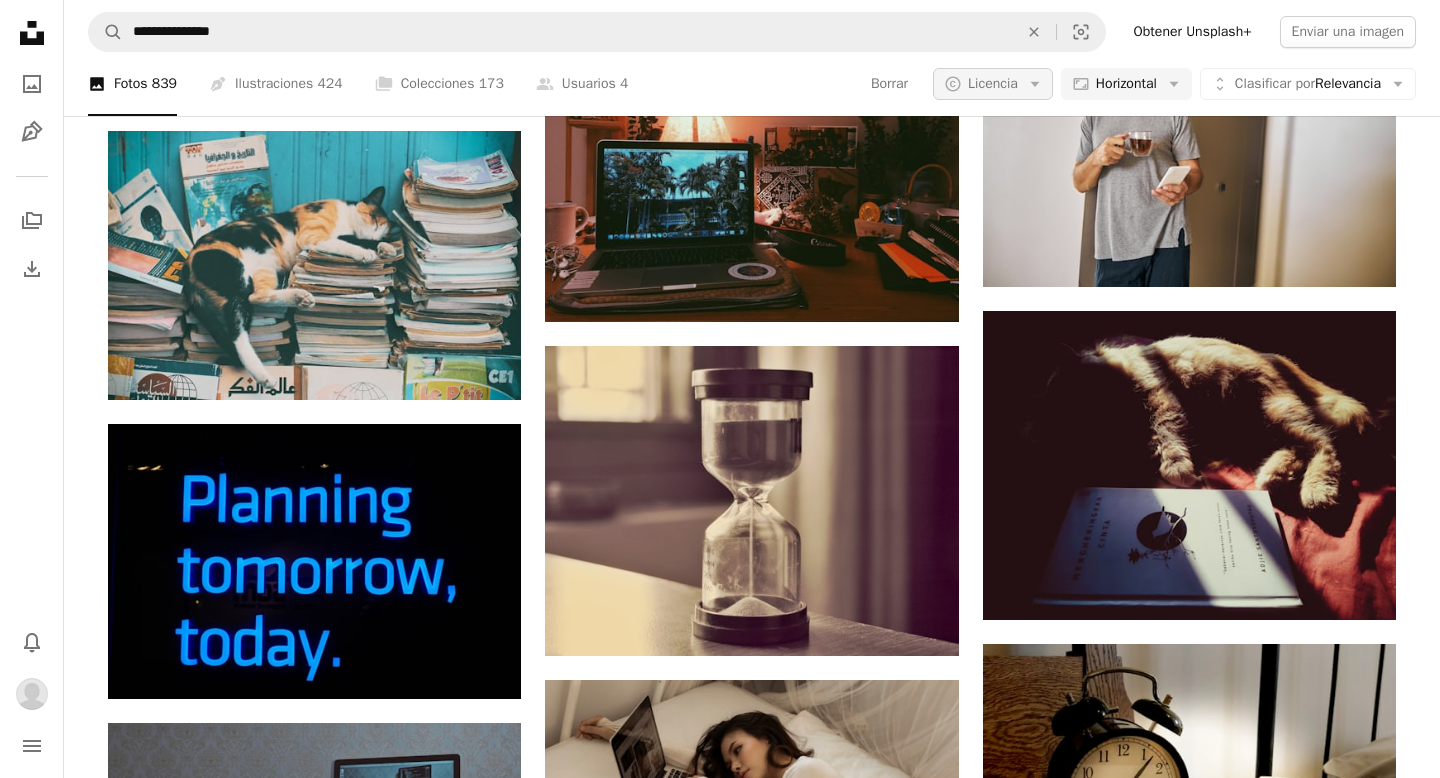 click on "Licencia" at bounding box center (993, 83) 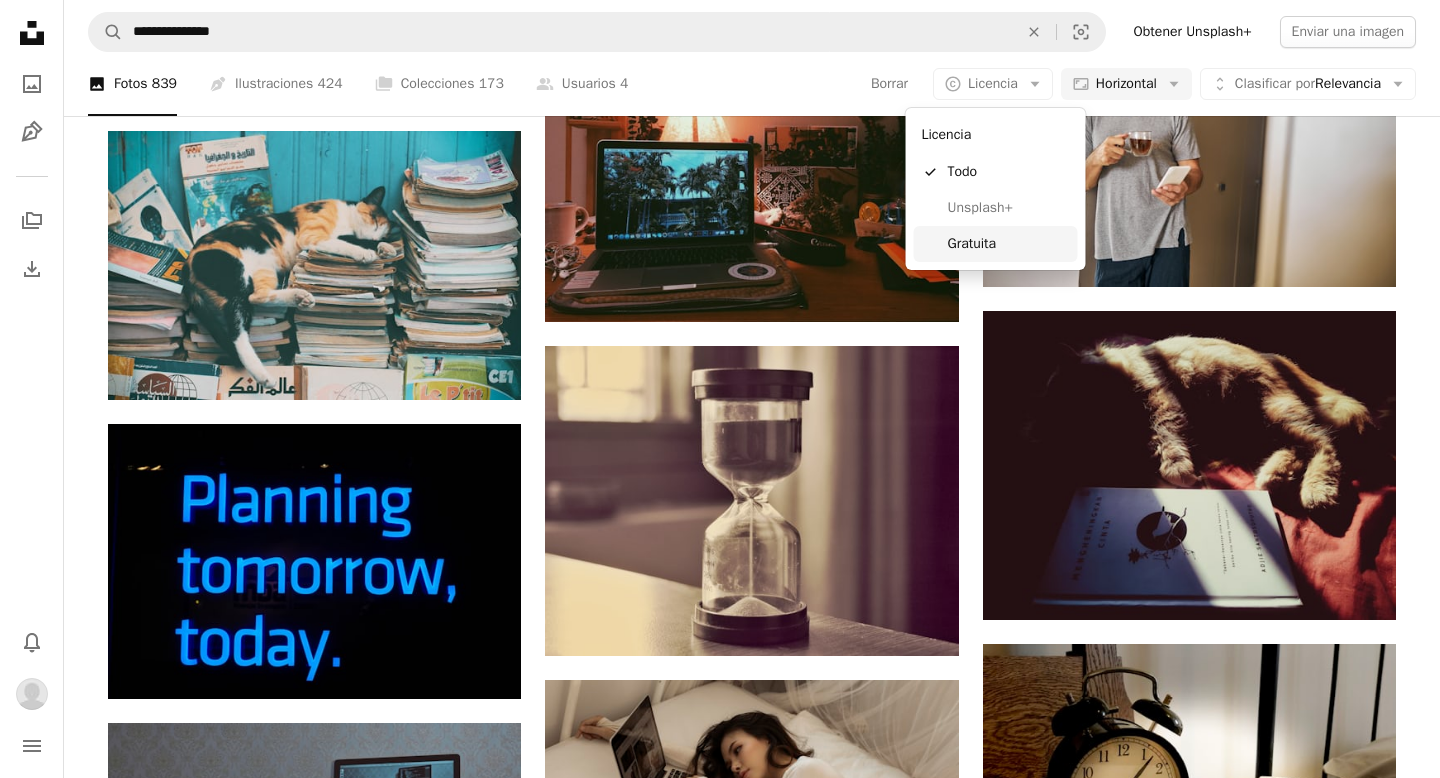 click on "Gratuita" at bounding box center [1009, 244] 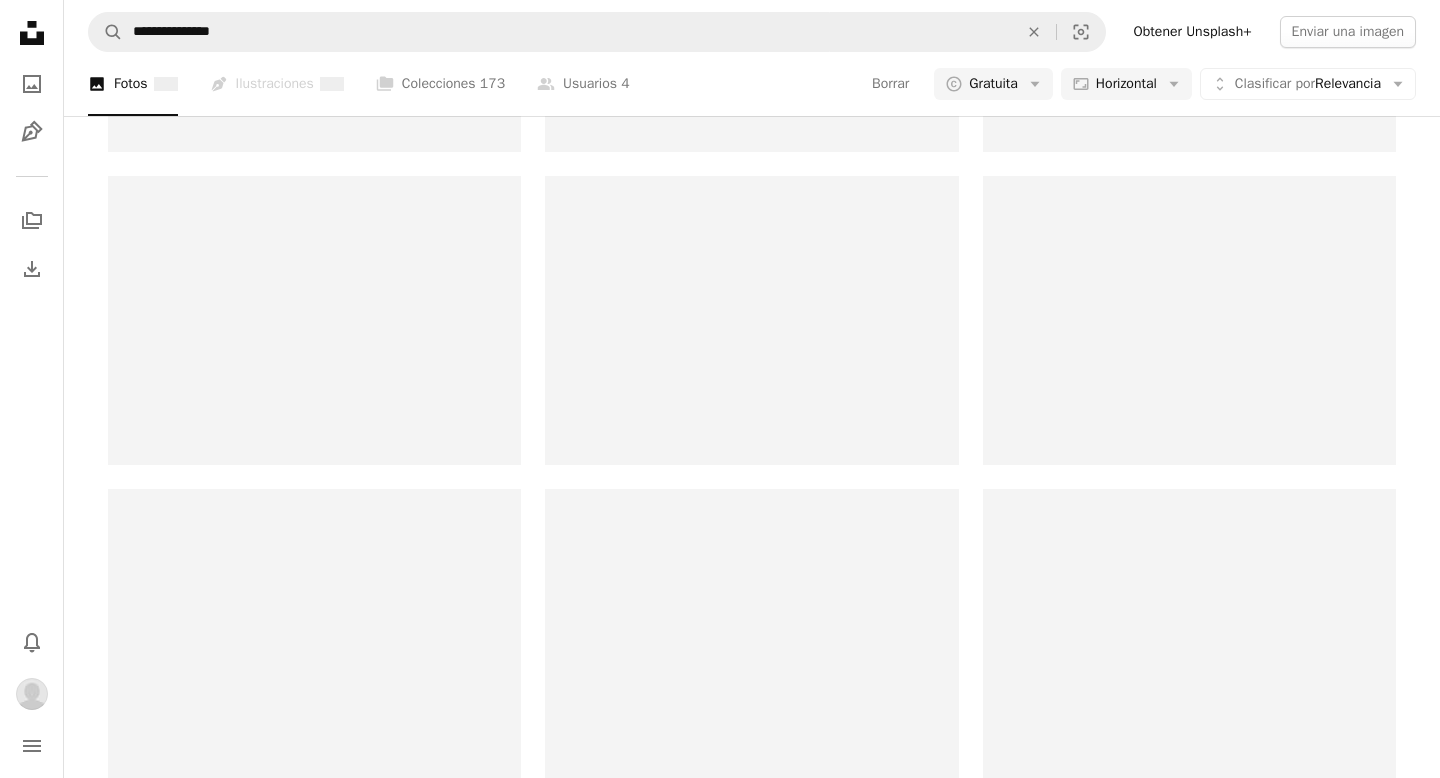 scroll, scrollTop: 0, scrollLeft: 0, axis: both 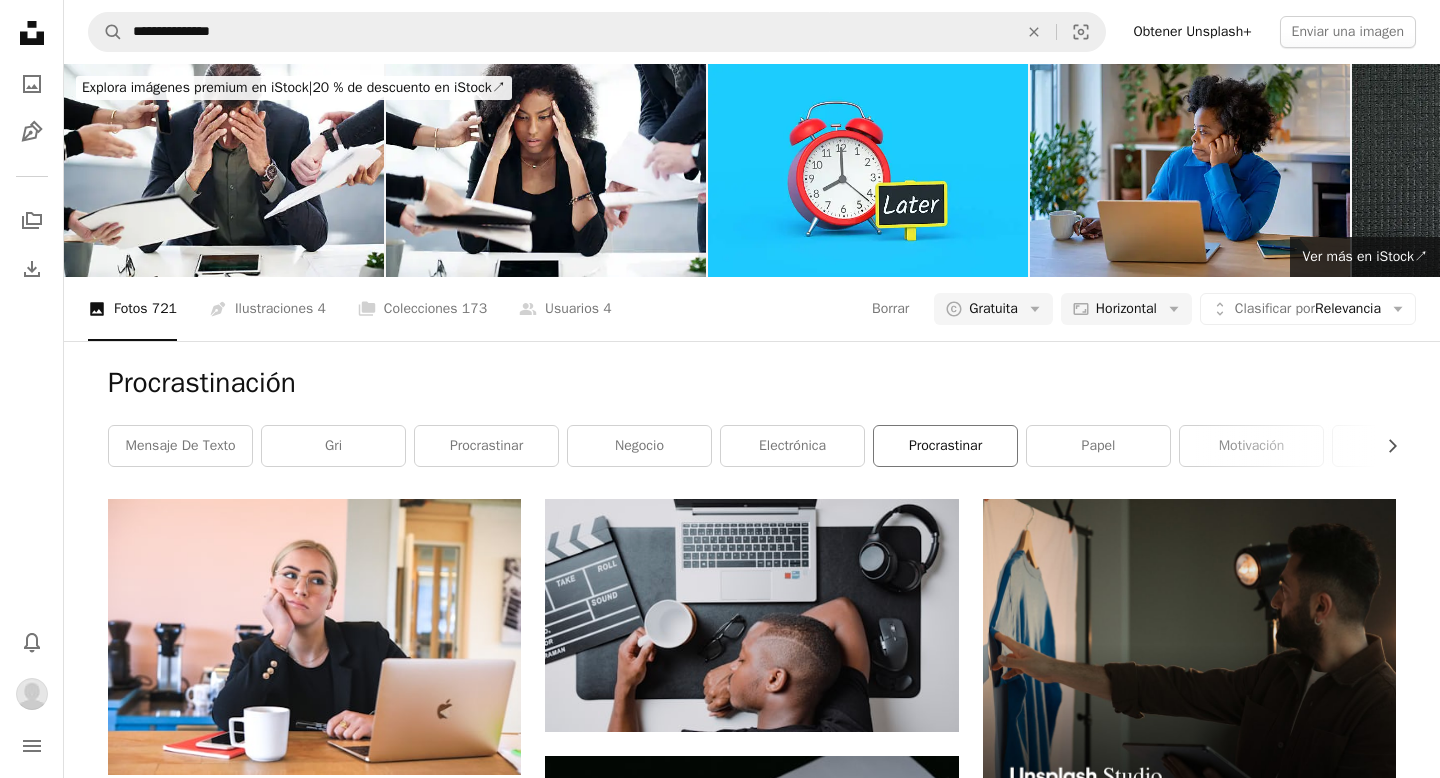 click on "procrastinar" at bounding box center [945, 446] 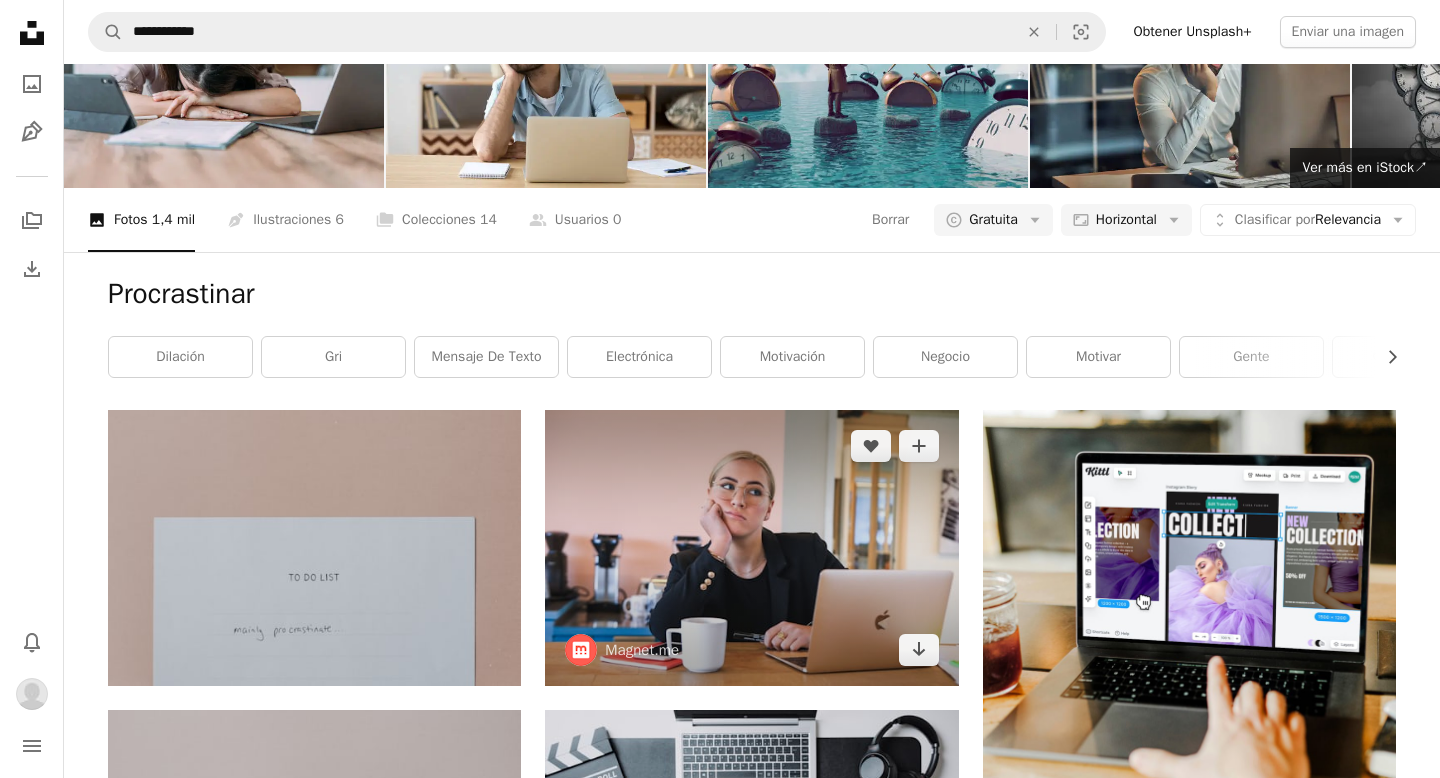 scroll, scrollTop: 0, scrollLeft: 0, axis: both 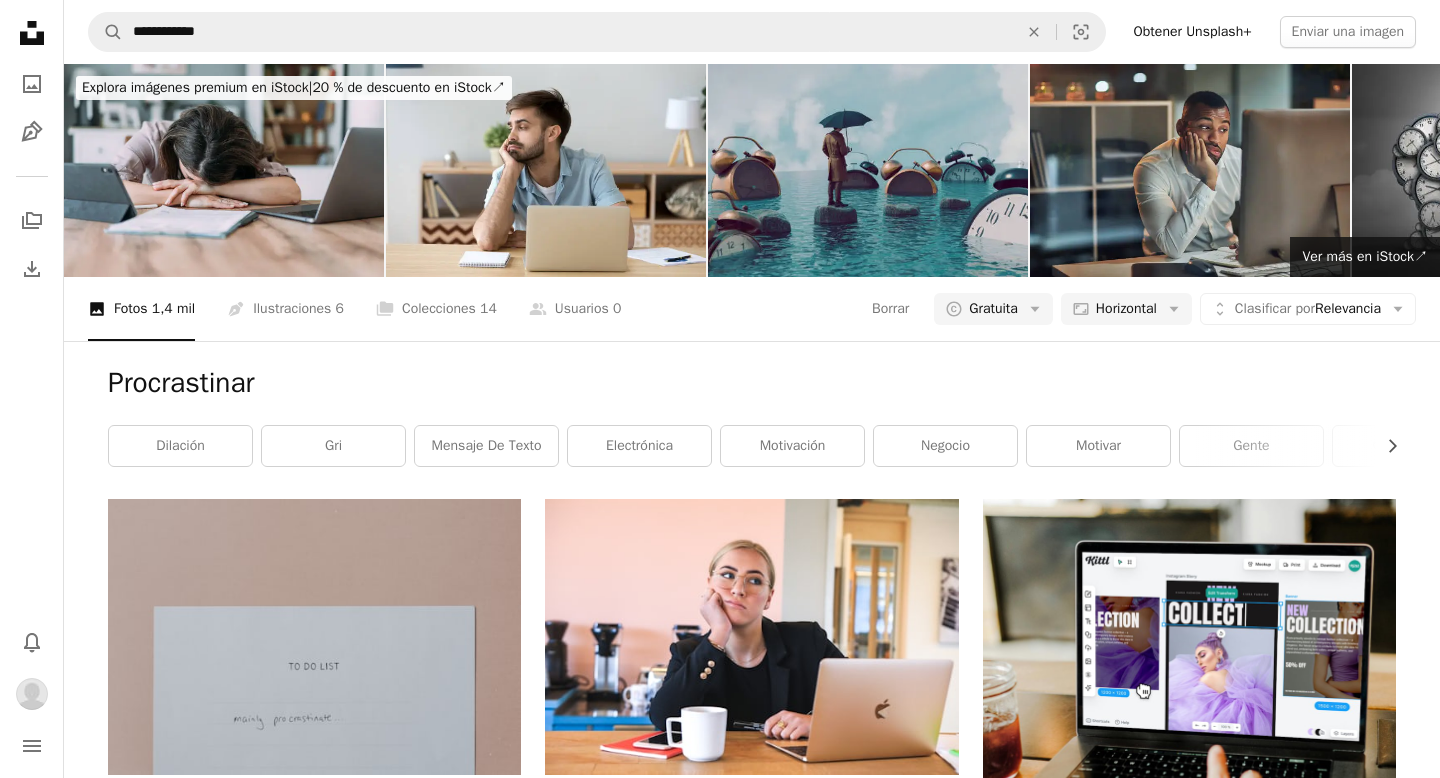 click at bounding box center [868, 170] 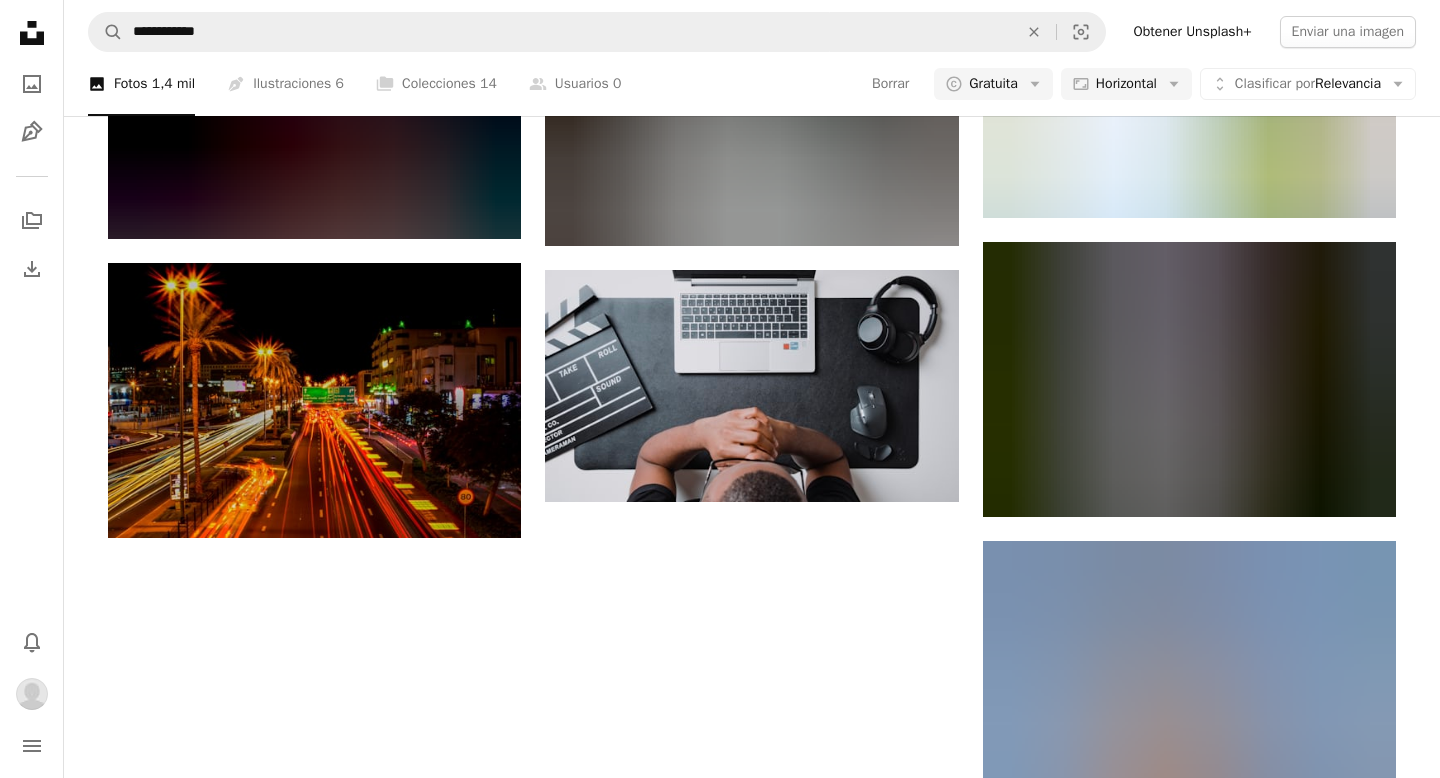 scroll, scrollTop: 2011, scrollLeft: 0, axis: vertical 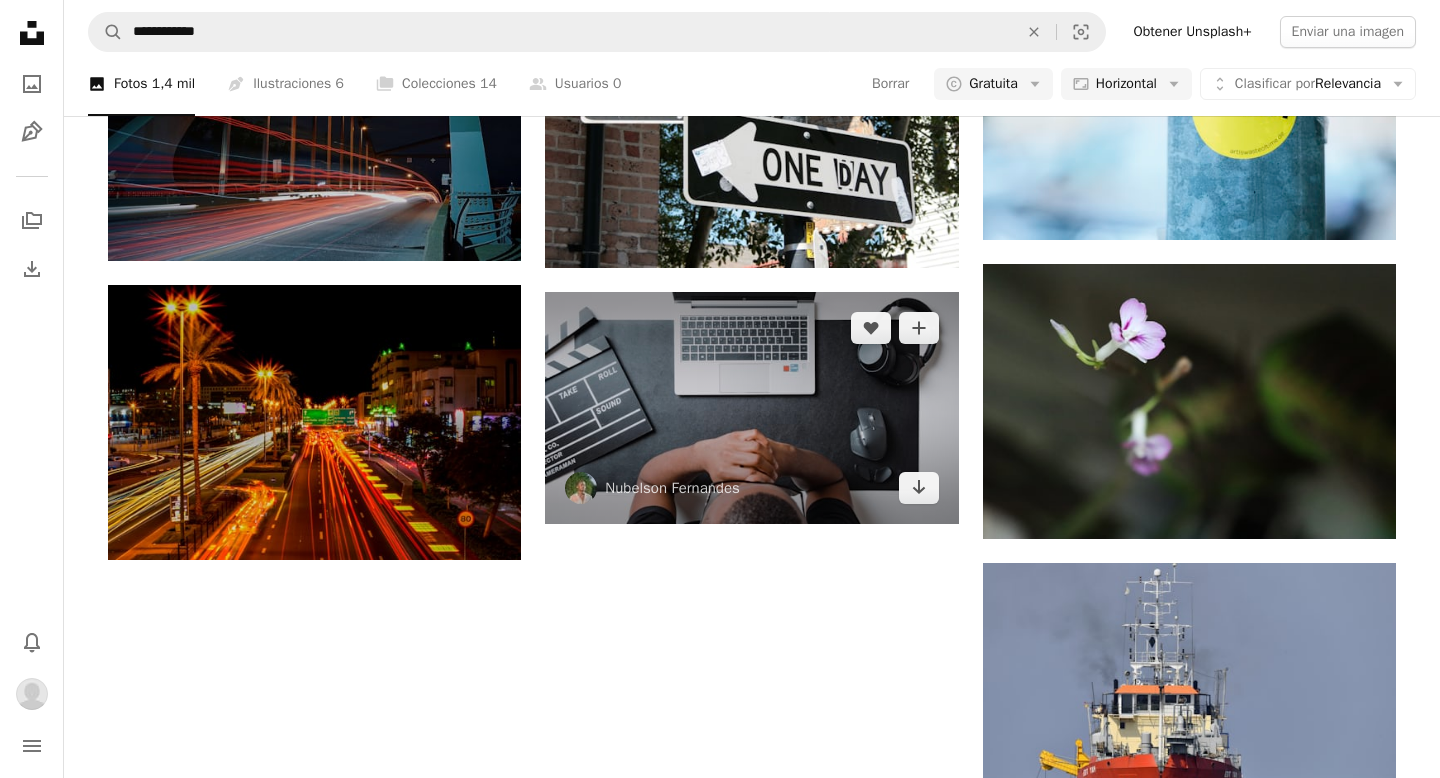click at bounding box center (751, 408) 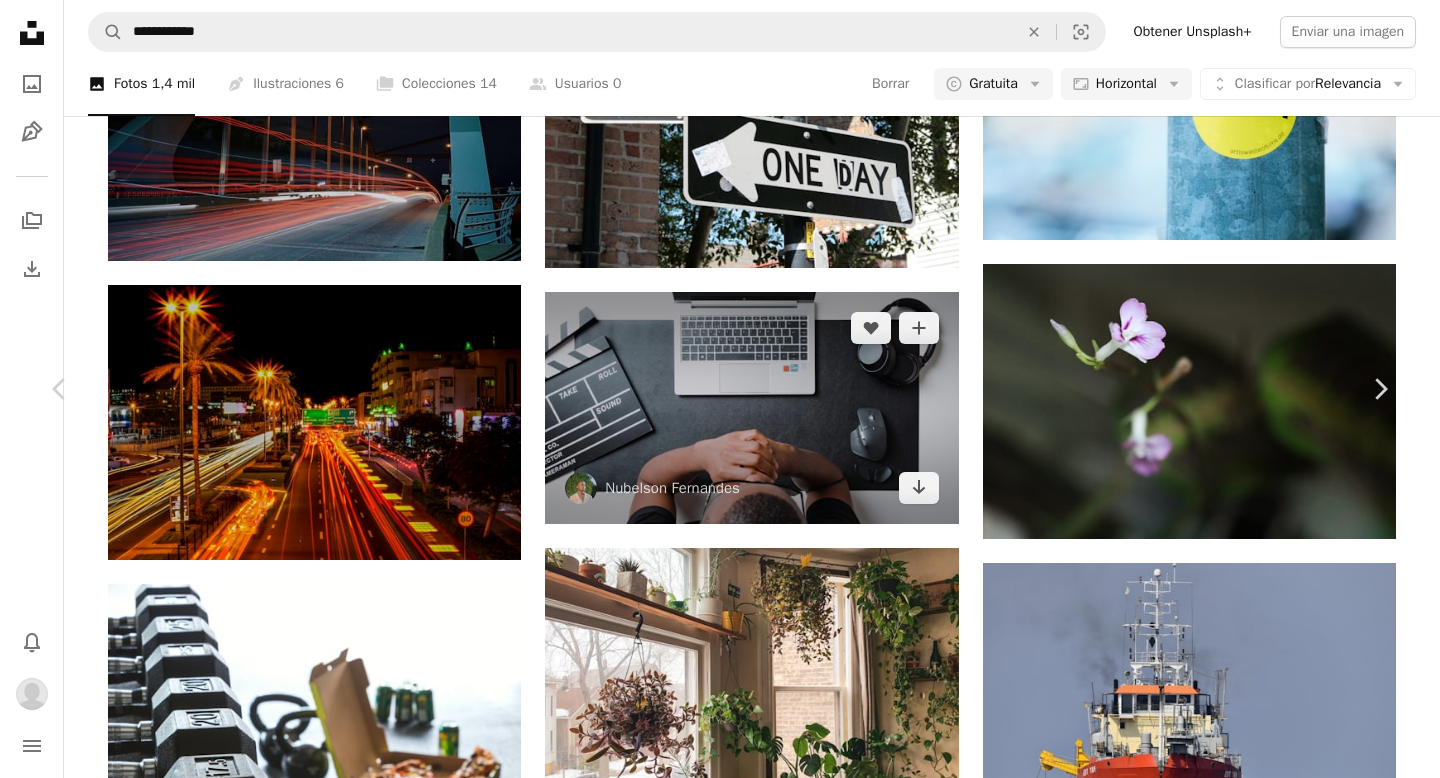 scroll, scrollTop: 2513, scrollLeft: 0, axis: vertical 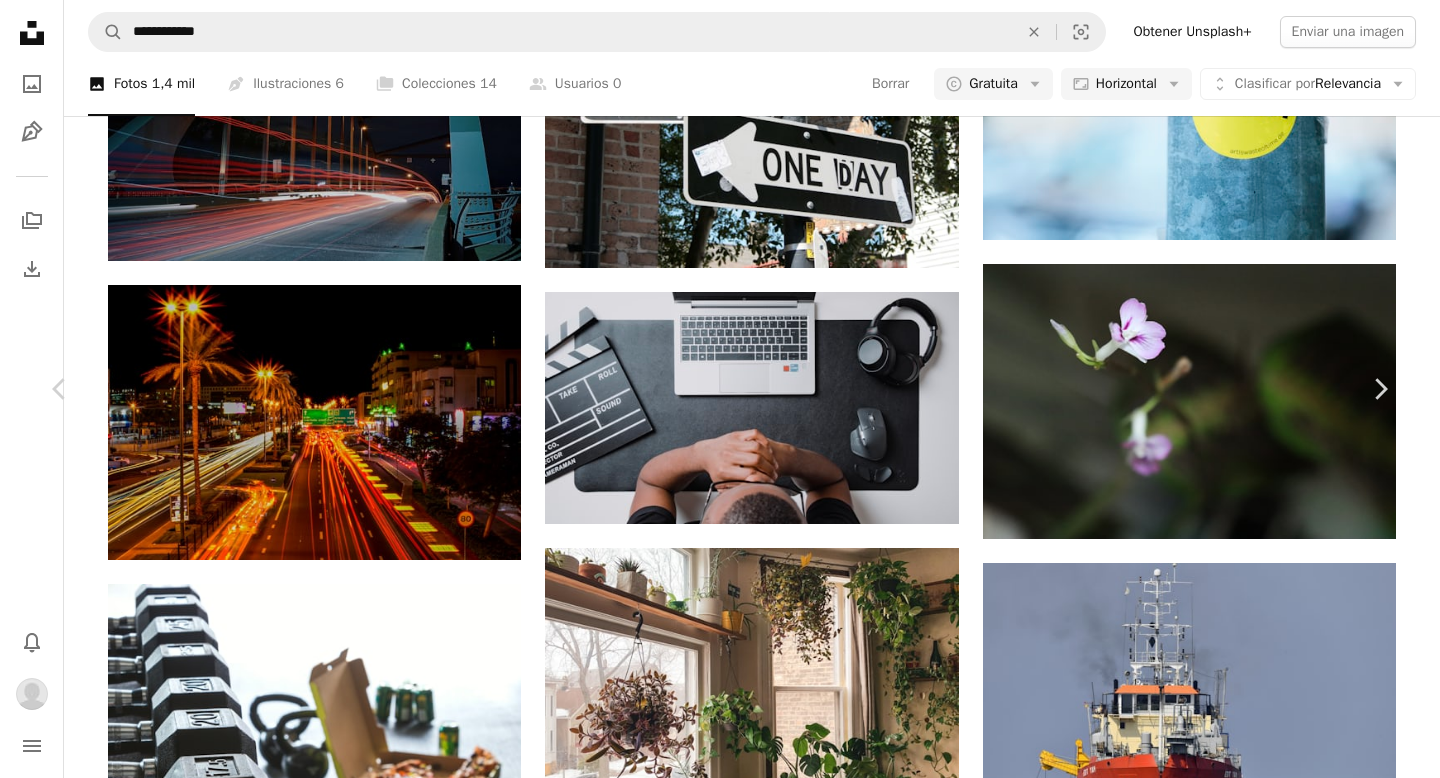 click at bounding box center (325, 4293) 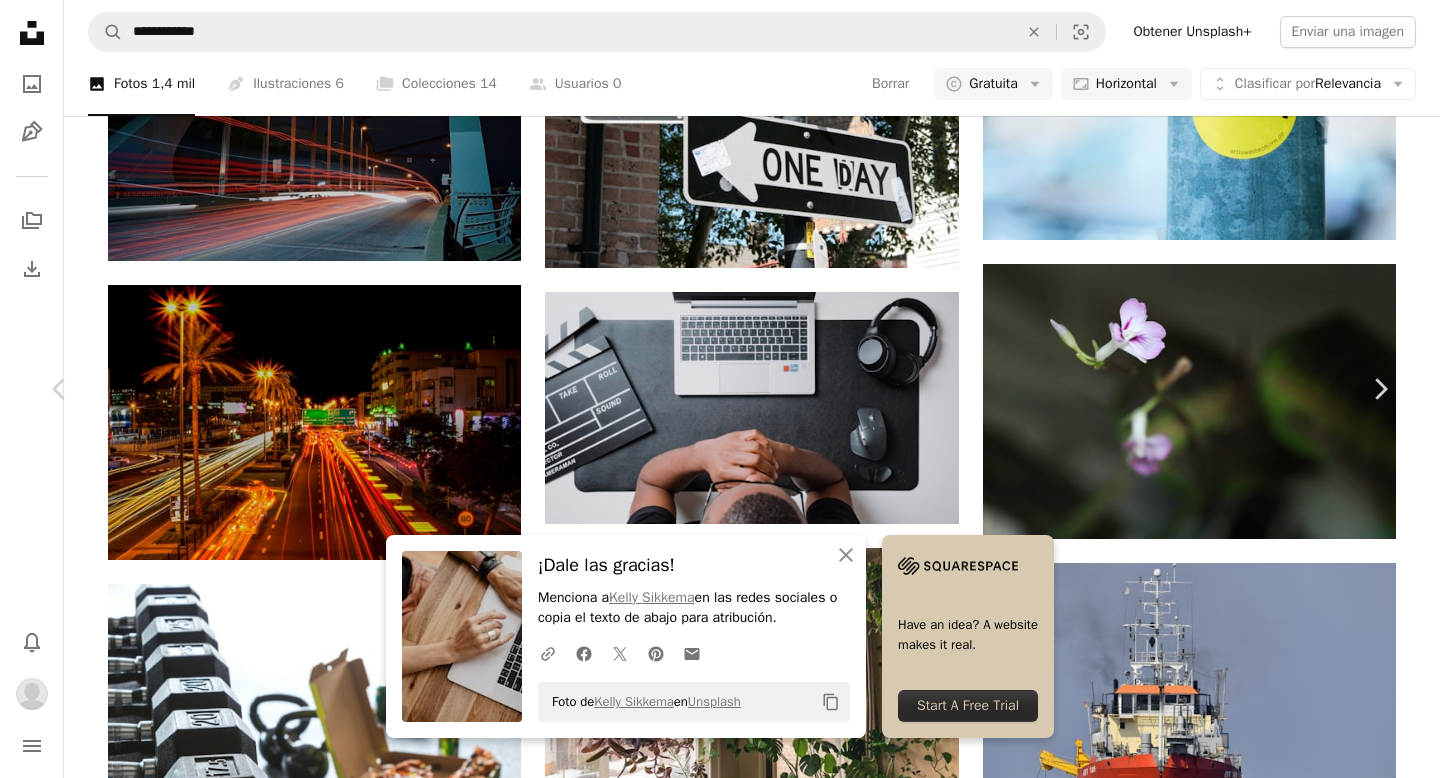 scroll, scrollTop: 2398, scrollLeft: 0, axis: vertical 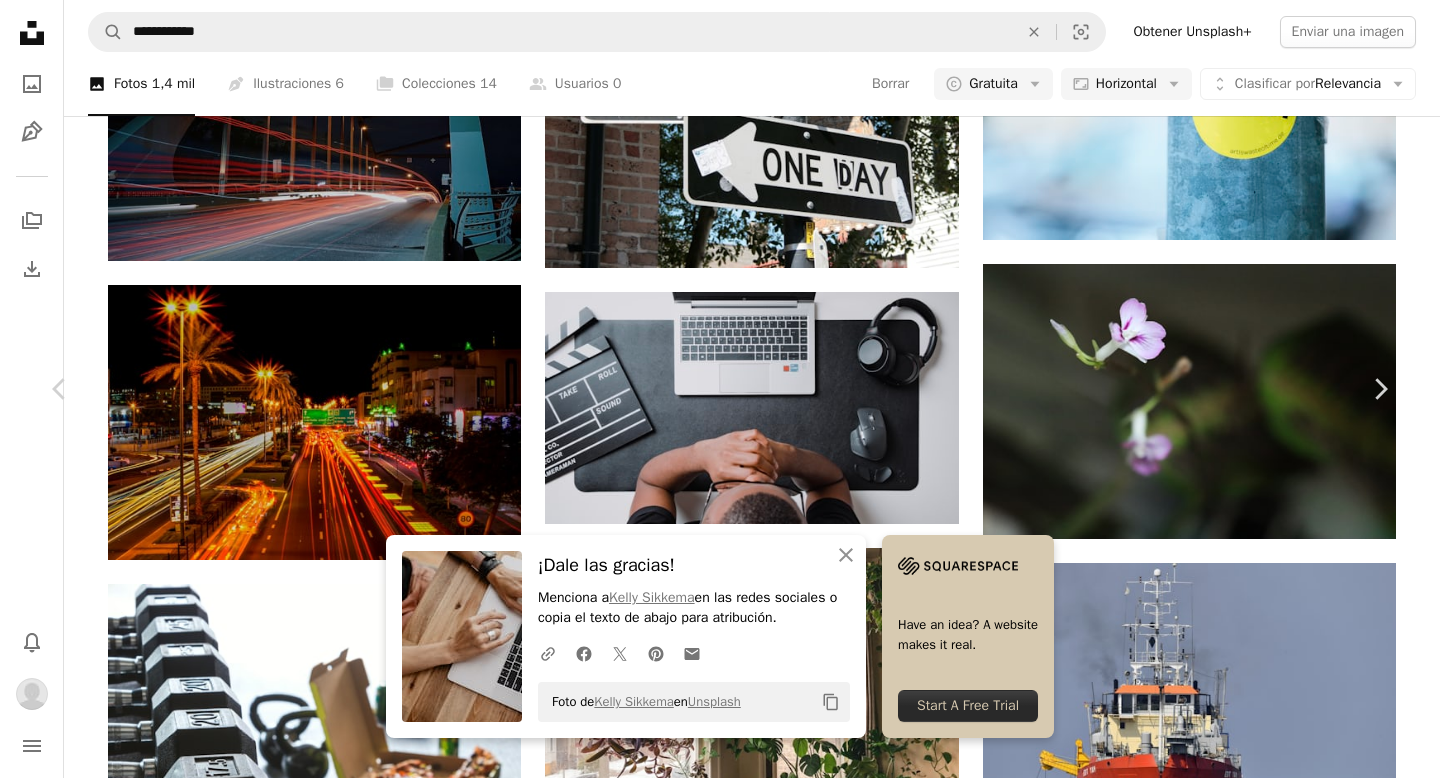 click on "An X shape Chevron left Chevron right An X shape Cerrar ¡Dale las gracias! Menciona a  [PERSON]  en las redes sociales o copia el texto de abajo para atribución. A URL sharing icon (chains) Facebook icon X (formerly Twitter) icon Pinterest icon An envelope Foto de  [PERSON]  en  Unsplash
Copy content Have an idea? A website makes it real. Start A Free Trial [PERSON] [PERSON] A heart A plus sign Descargar Chevron down Zoom in Visualizaciones 783.057 Descargas 4056 Presentado en Fotos A forward-right arrow Compartir Info icon Información More Actions Calendar outlined Publicado el  18 de septiembre de 2022 Camera SONY, ILCE-7M4 Safety Uso gratuito bajo la  Licencia Unsplash mujer ordenador portátil hogar madera estudiar mesa escritorio cuaderno Oficina en casa Trabajar desde casa remoto acacia Trabajar a distancia Humano Mueble mano teclado electrónica teclado Explora imágenes premium relacionadas en iStock  |  Ahorra un 20 % con el código UNSPLASH20 Ver más en iStock  ↗" at bounding box center (720, 4355) 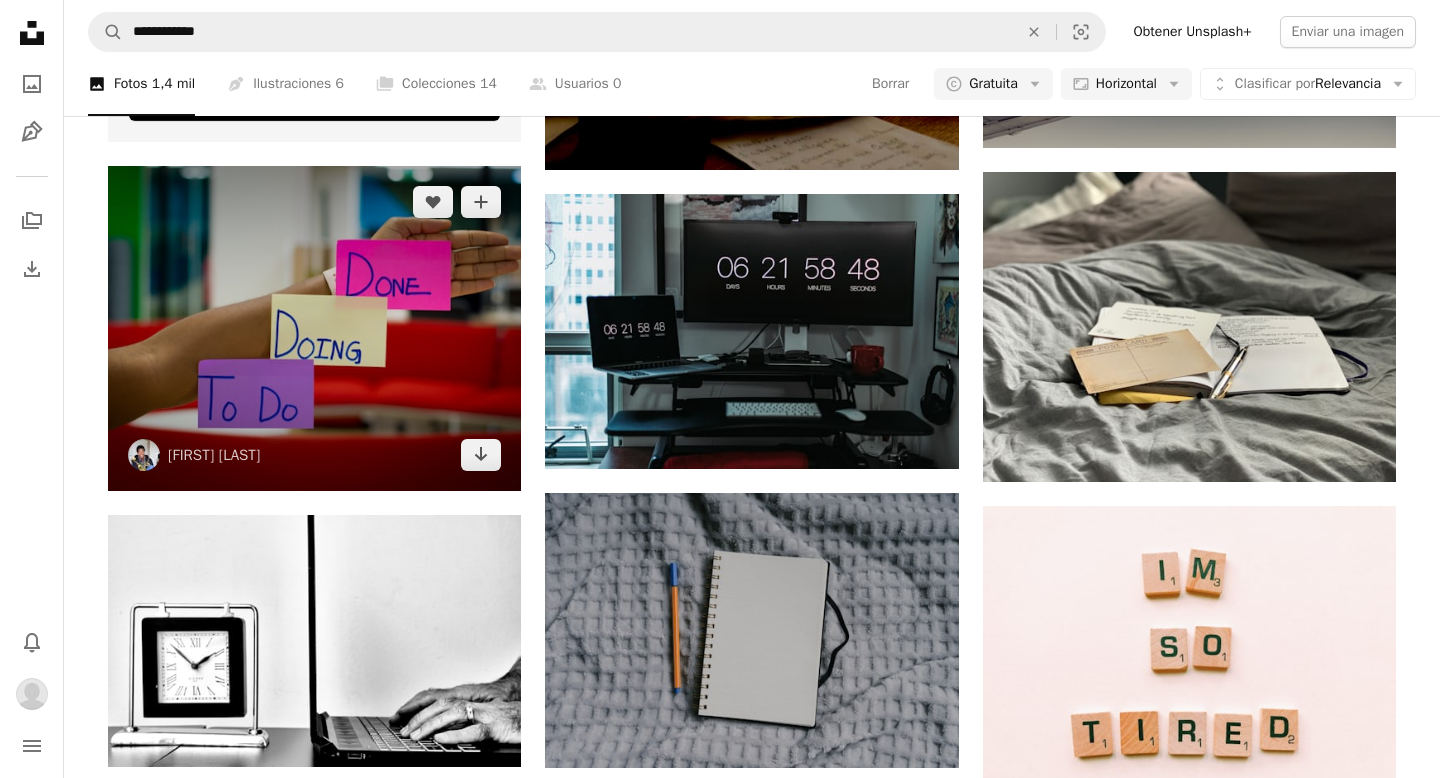 scroll, scrollTop: 3872, scrollLeft: 0, axis: vertical 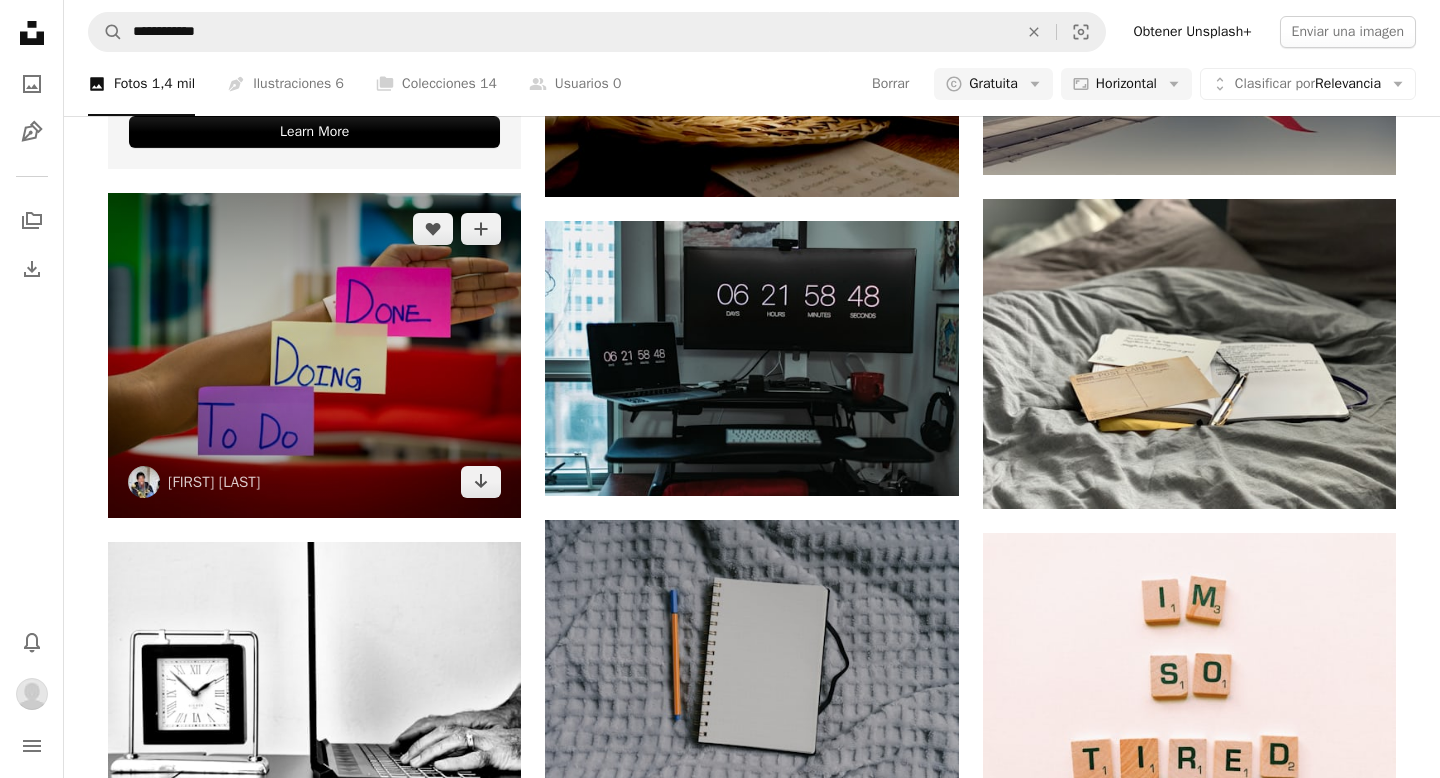 click at bounding box center (314, 355) 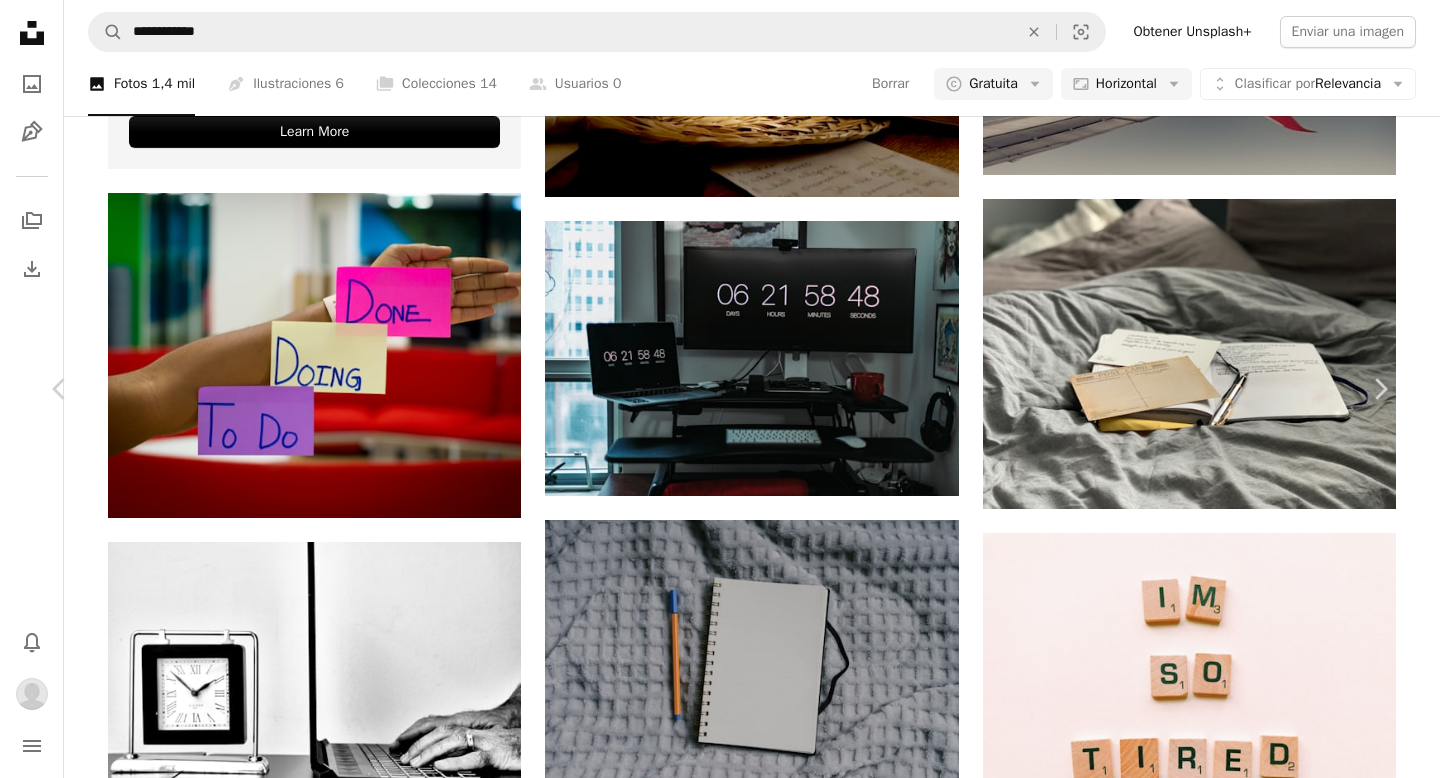 scroll, scrollTop: 2636, scrollLeft: 0, axis: vertical 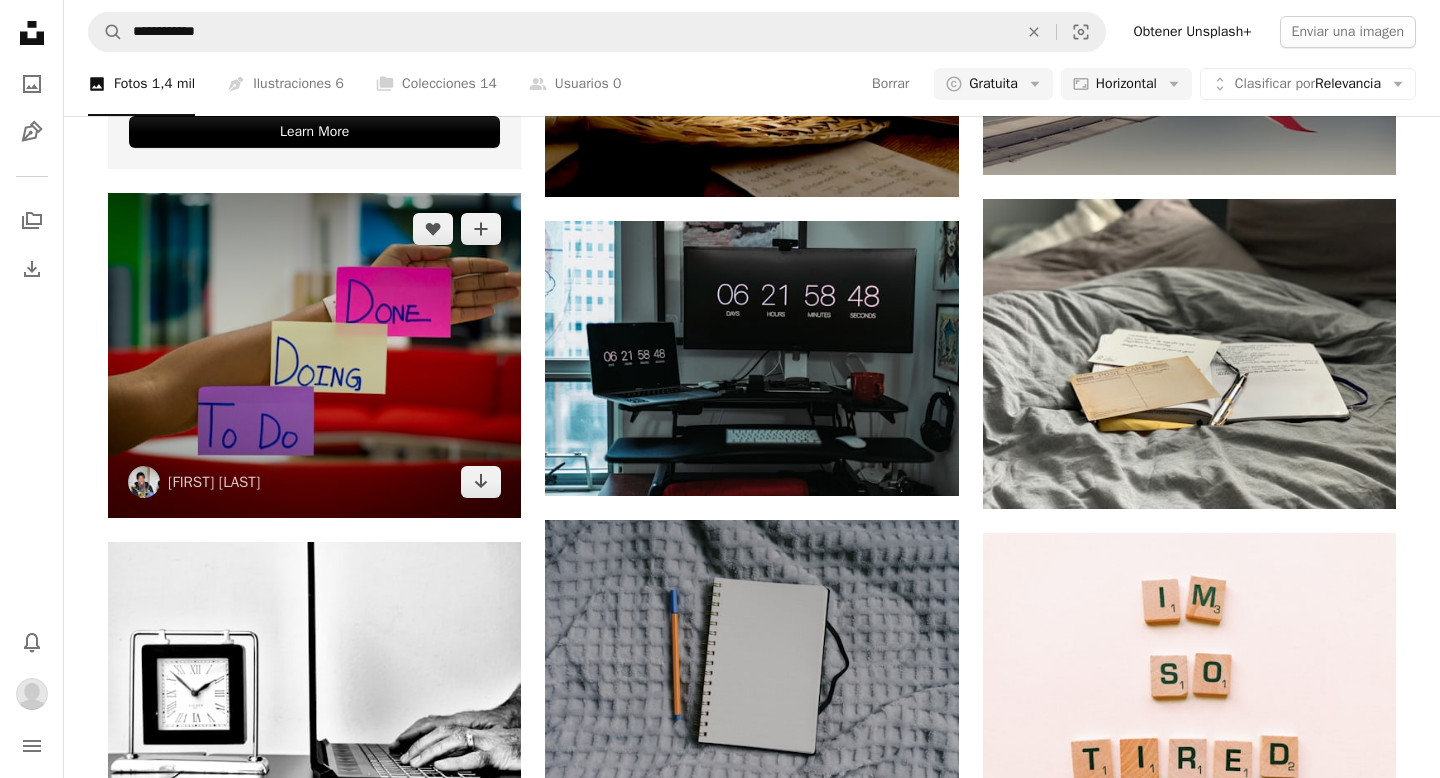 click at bounding box center [314, 355] 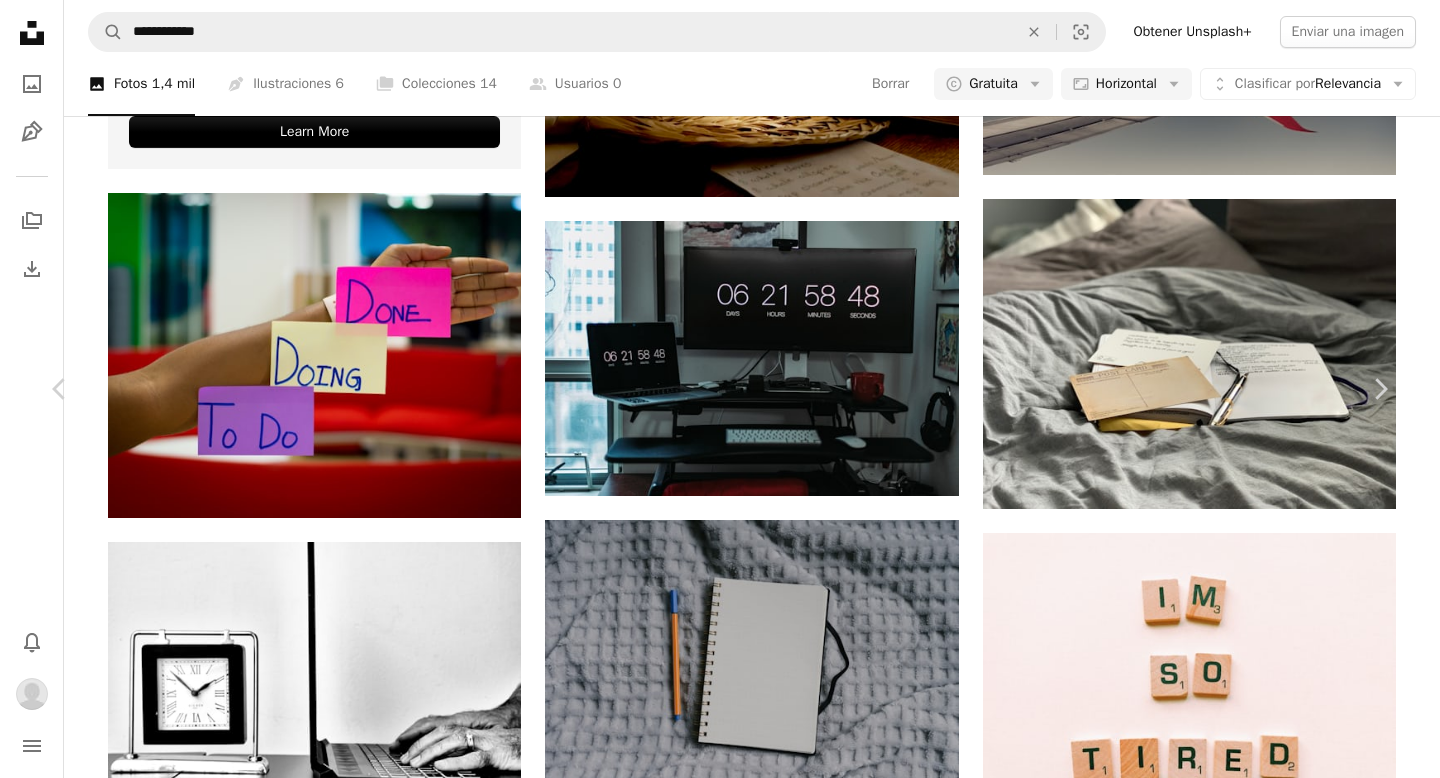 scroll, scrollTop: 10618, scrollLeft: 0, axis: vertical 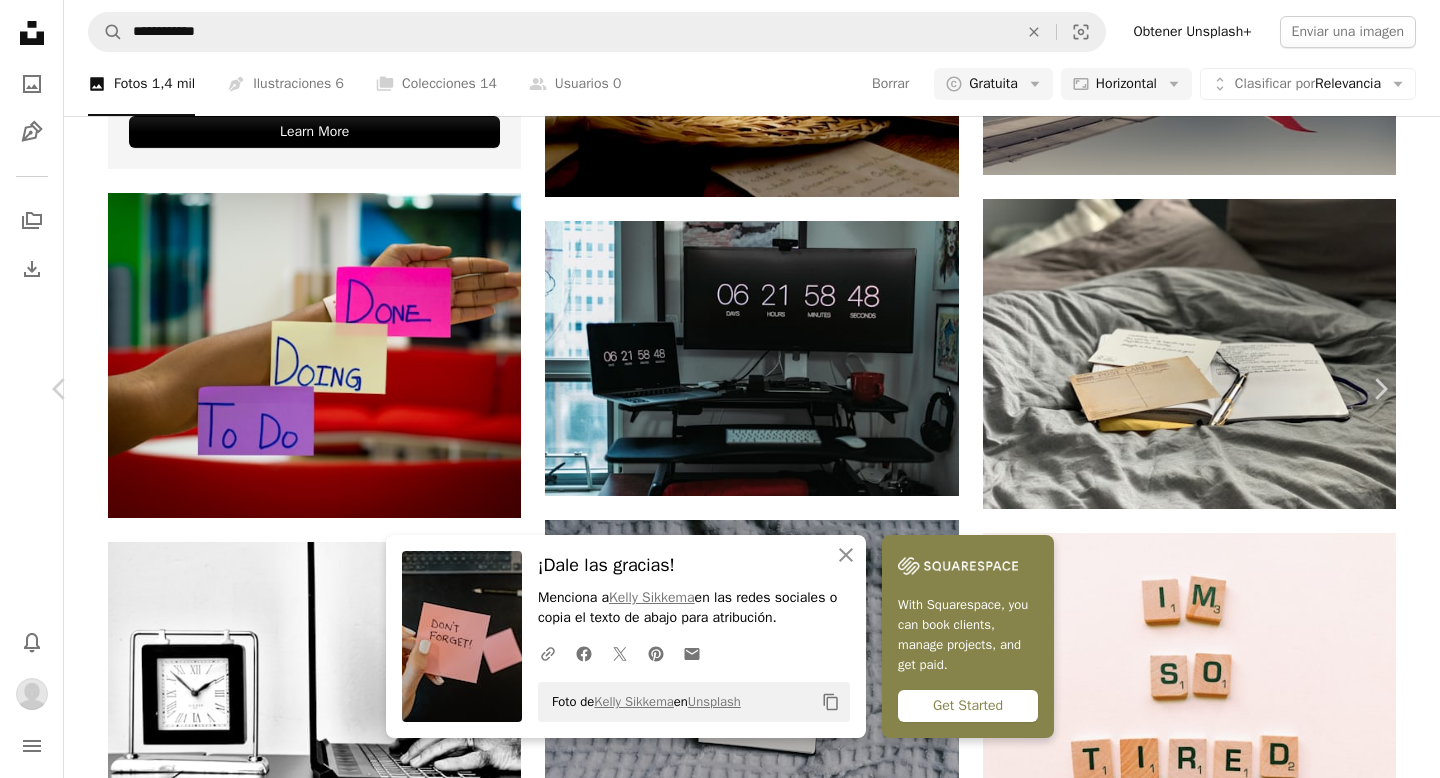 click on "Arrow pointing down" 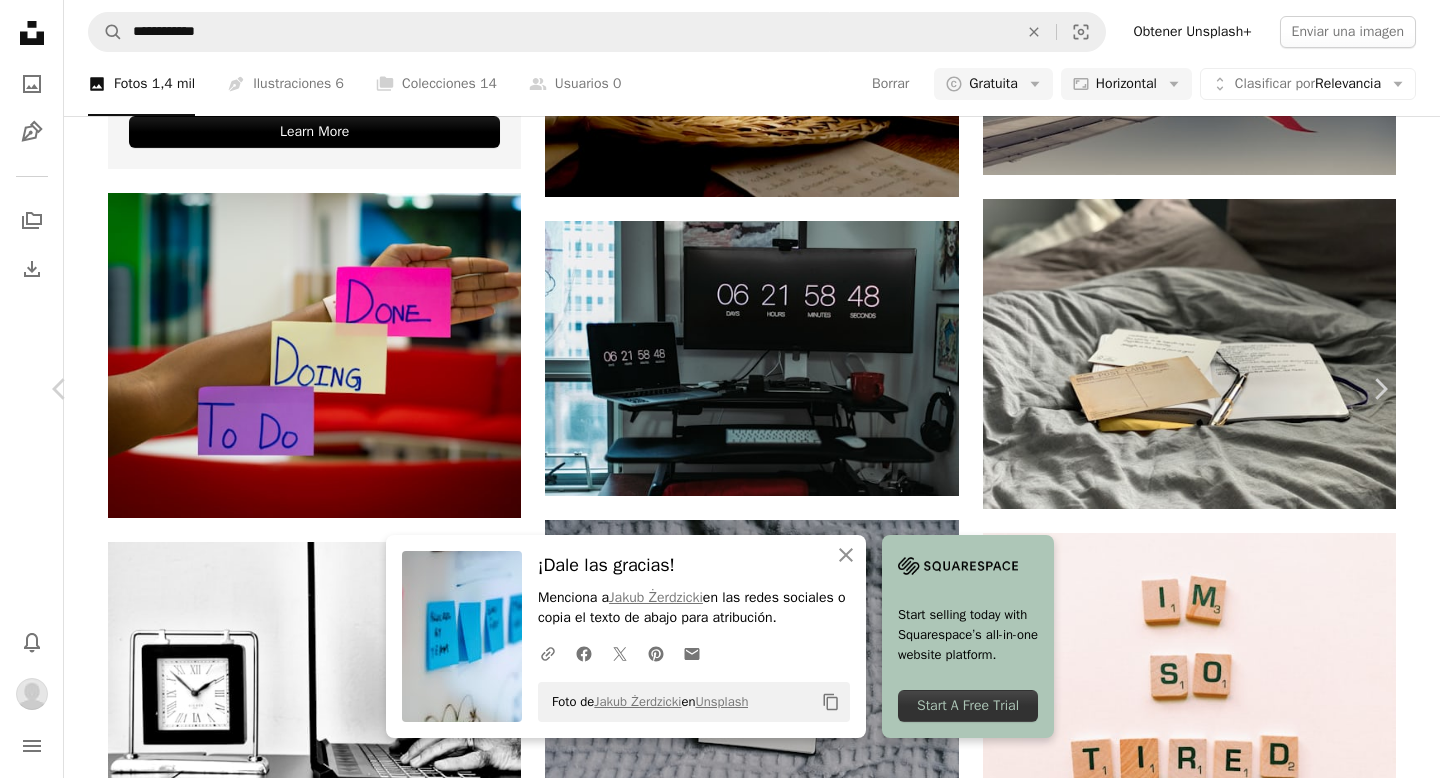 scroll, scrollTop: 18259, scrollLeft: 0, axis: vertical 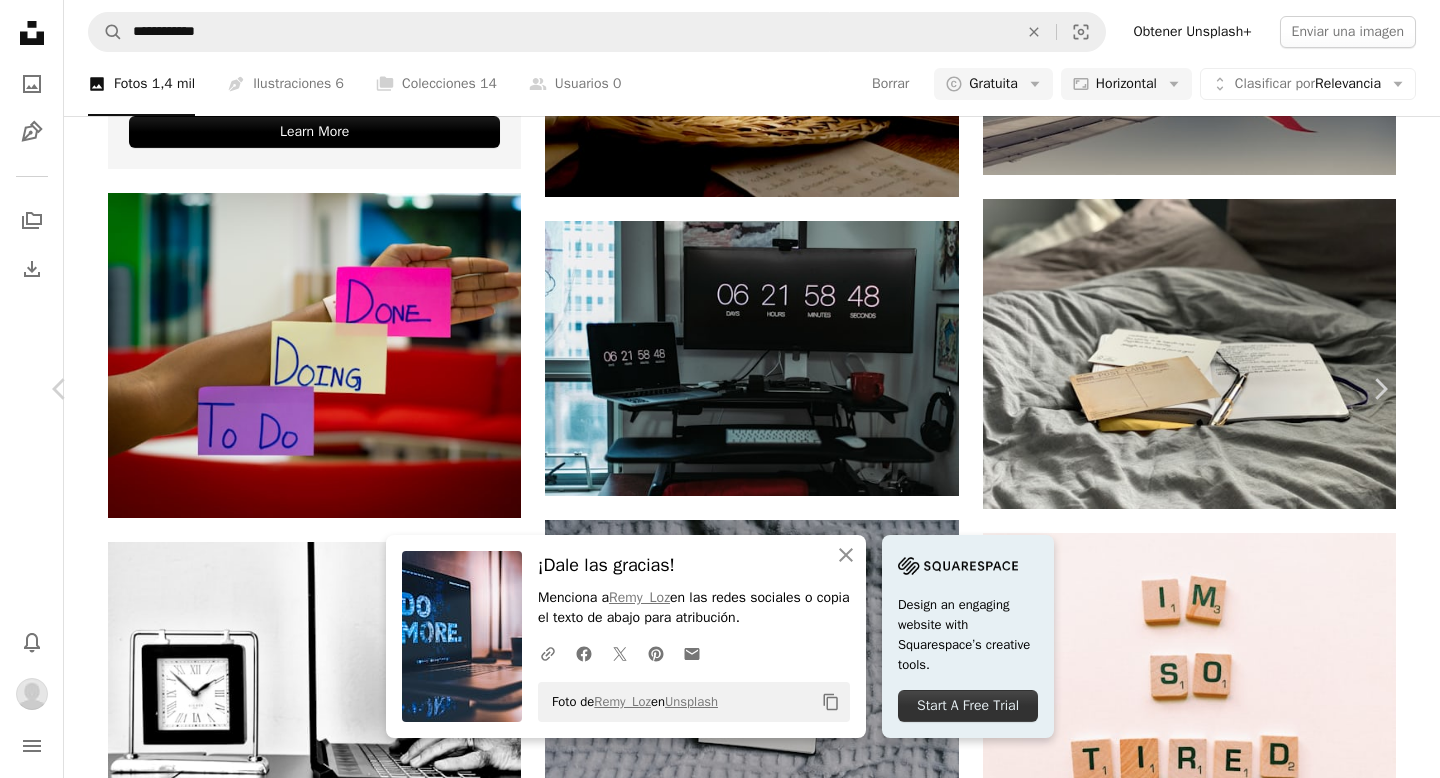 click on "[DATE]" at bounding box center (720, 5142) 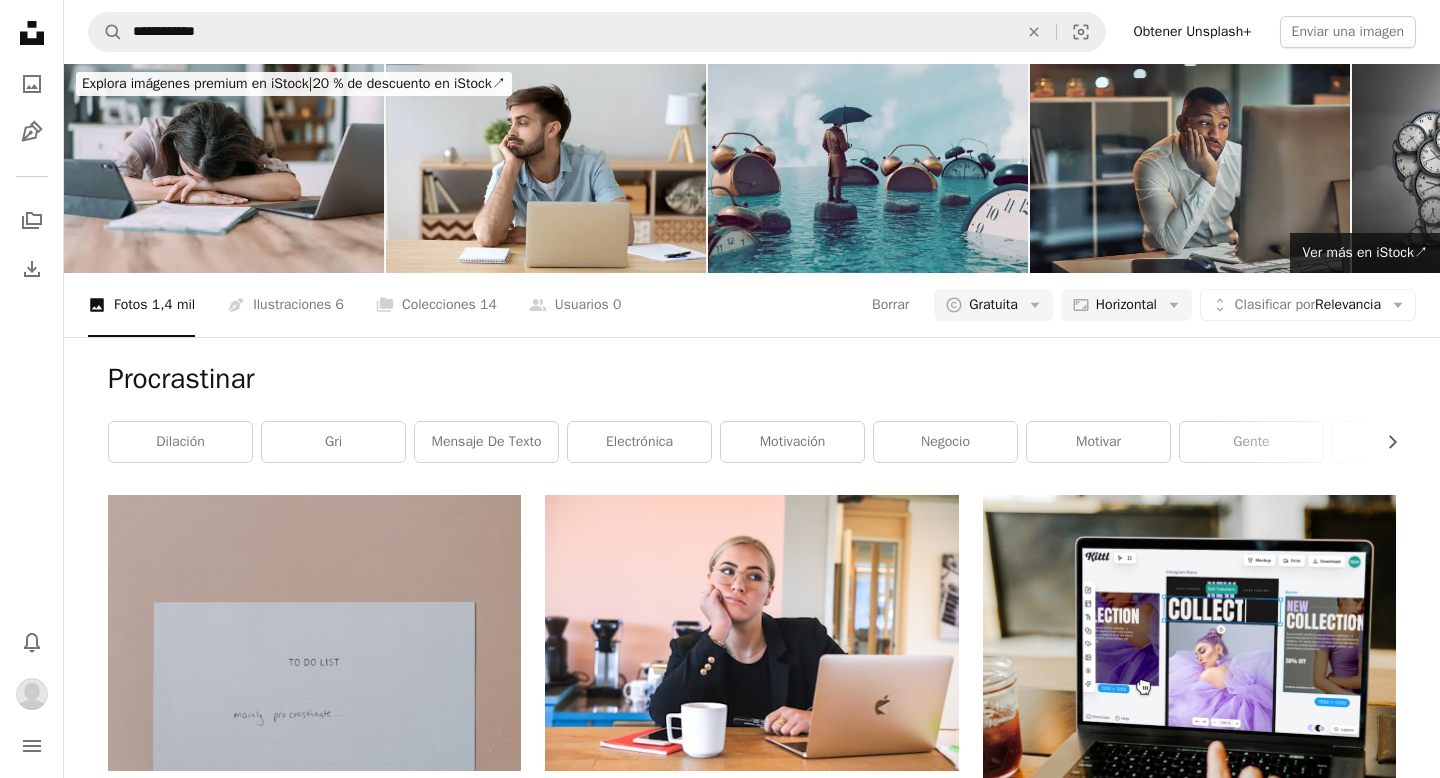 scroll, scrollTop: 0, scrollLeft: 0, axis: both 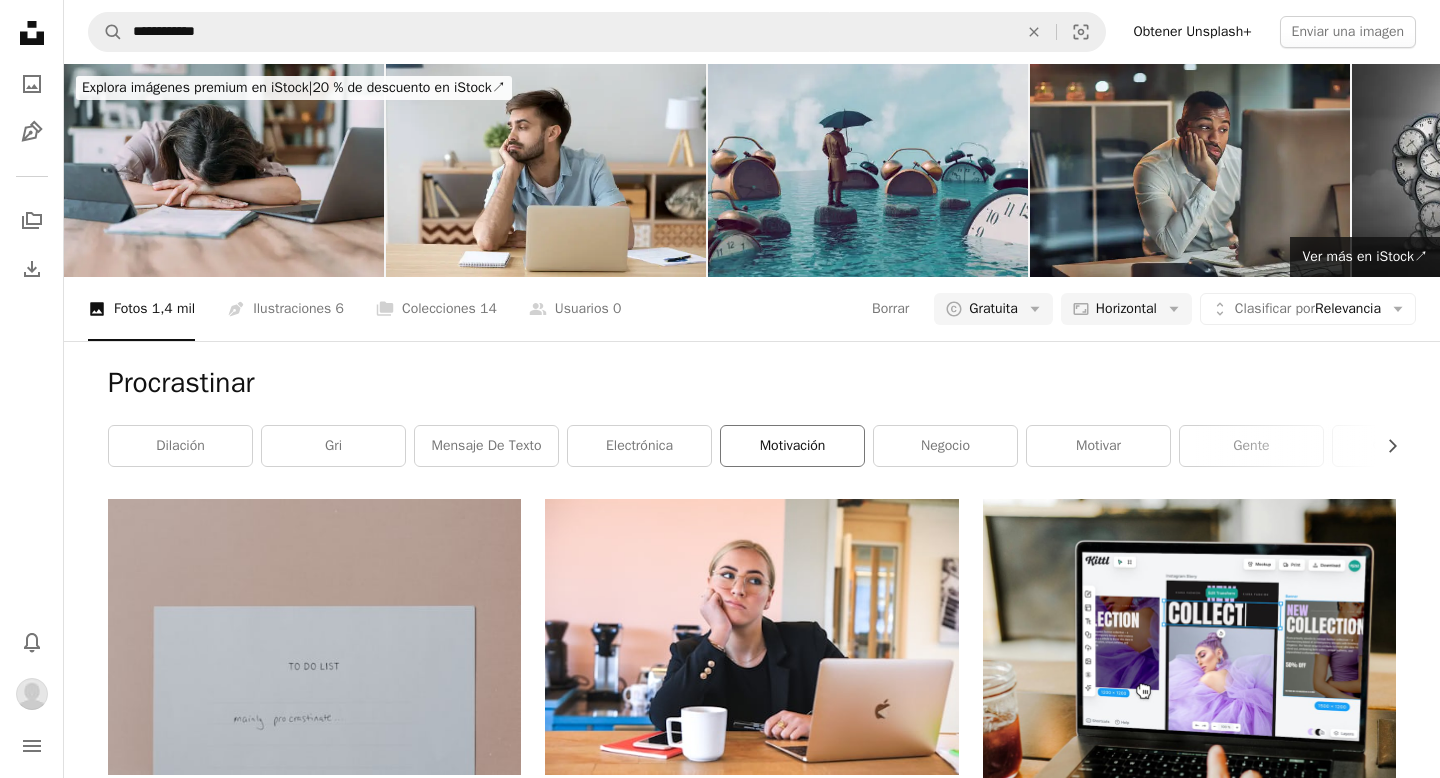 click on "motivación" at bounding box center [792, 446] 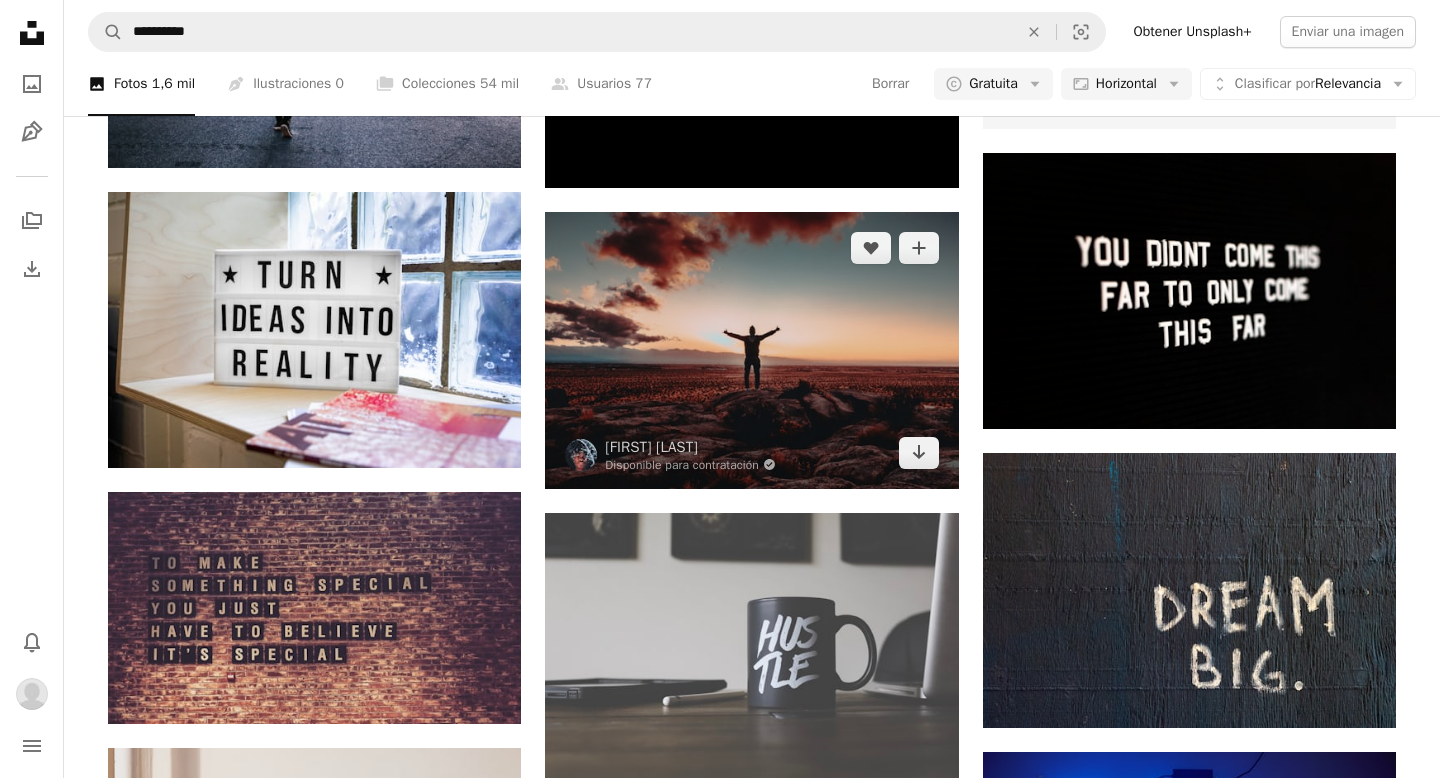 scroll, scrollTop: 873, scrollLeft: 0, axis: vertical 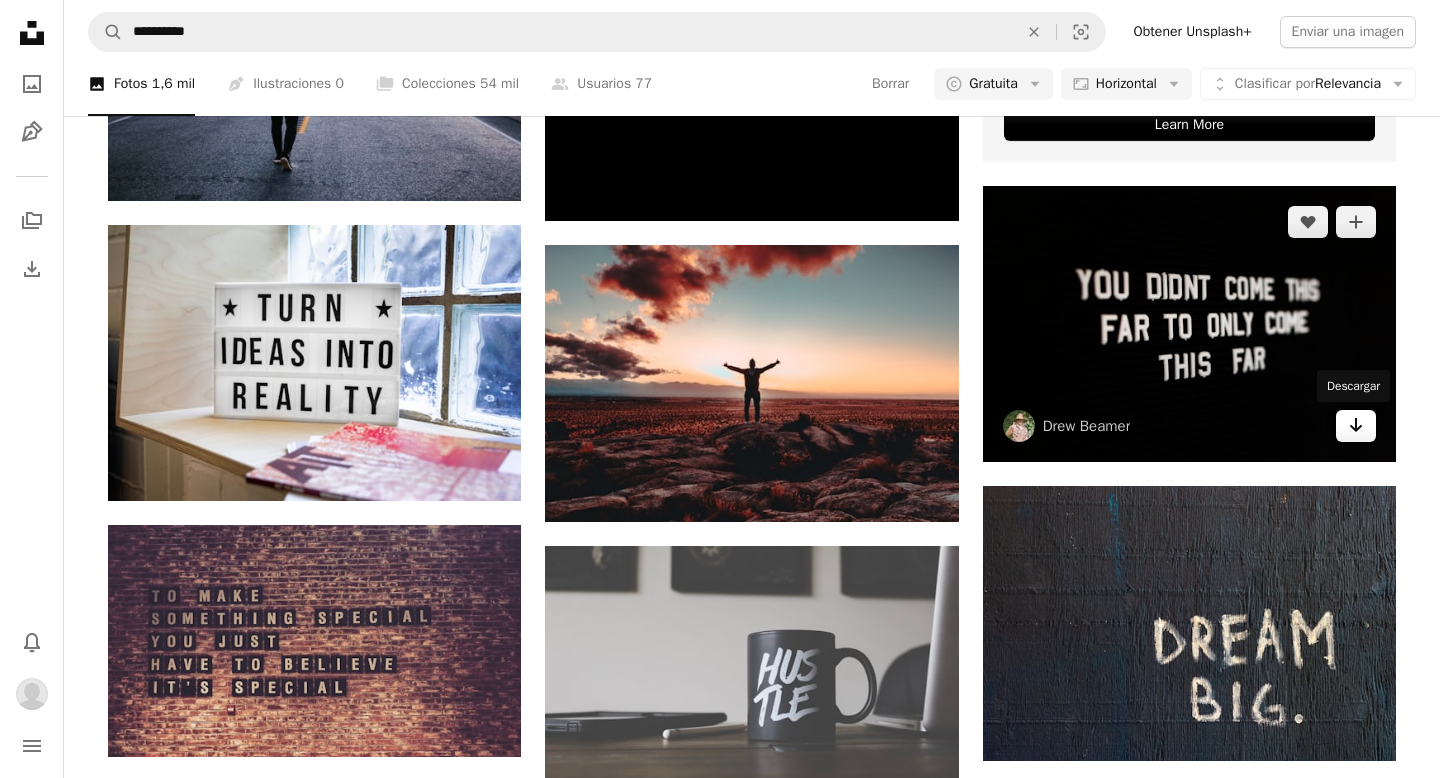 click on "Arrow pointing down" 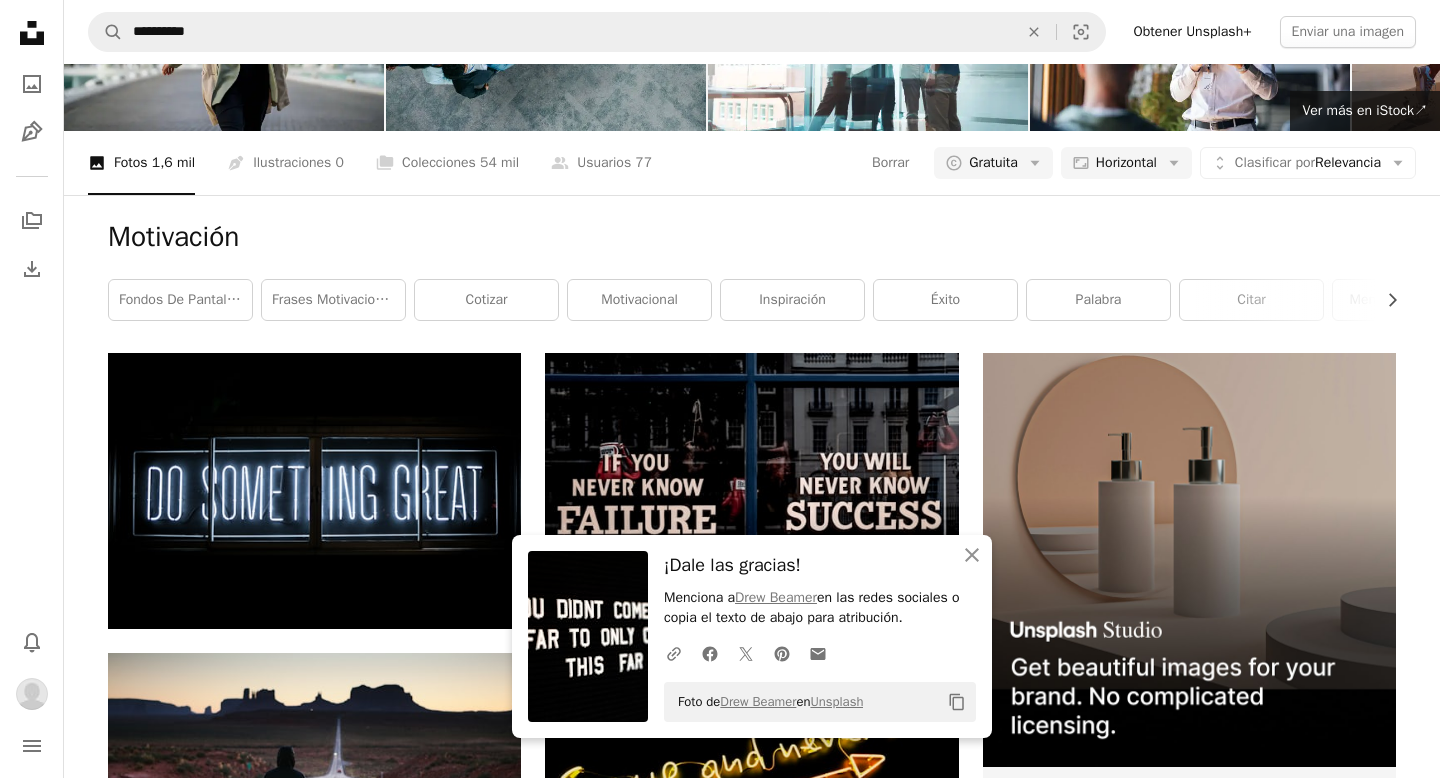scroll, scrollTop: 0, scrollLeft: 0, axis: both 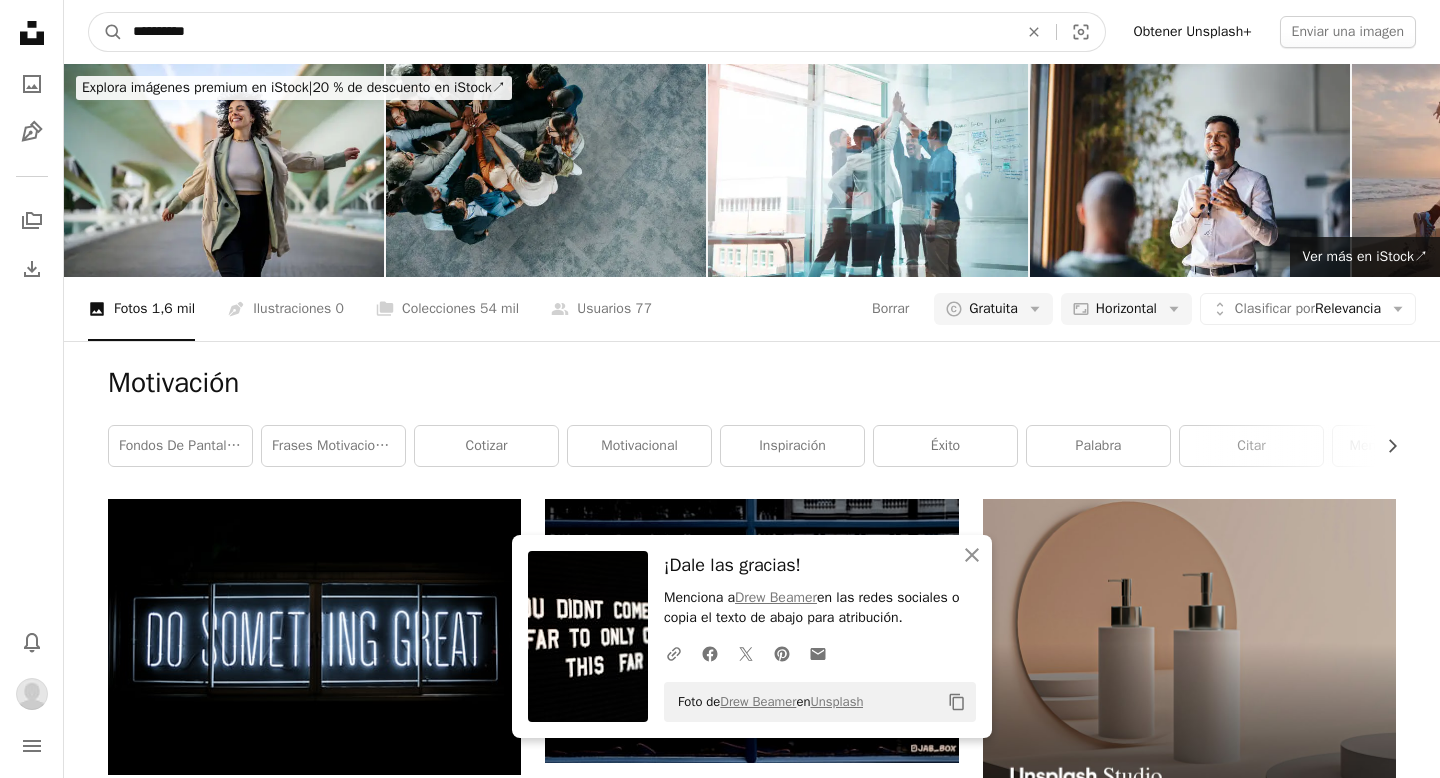 click on "**********" at bounding box center [567, 32] 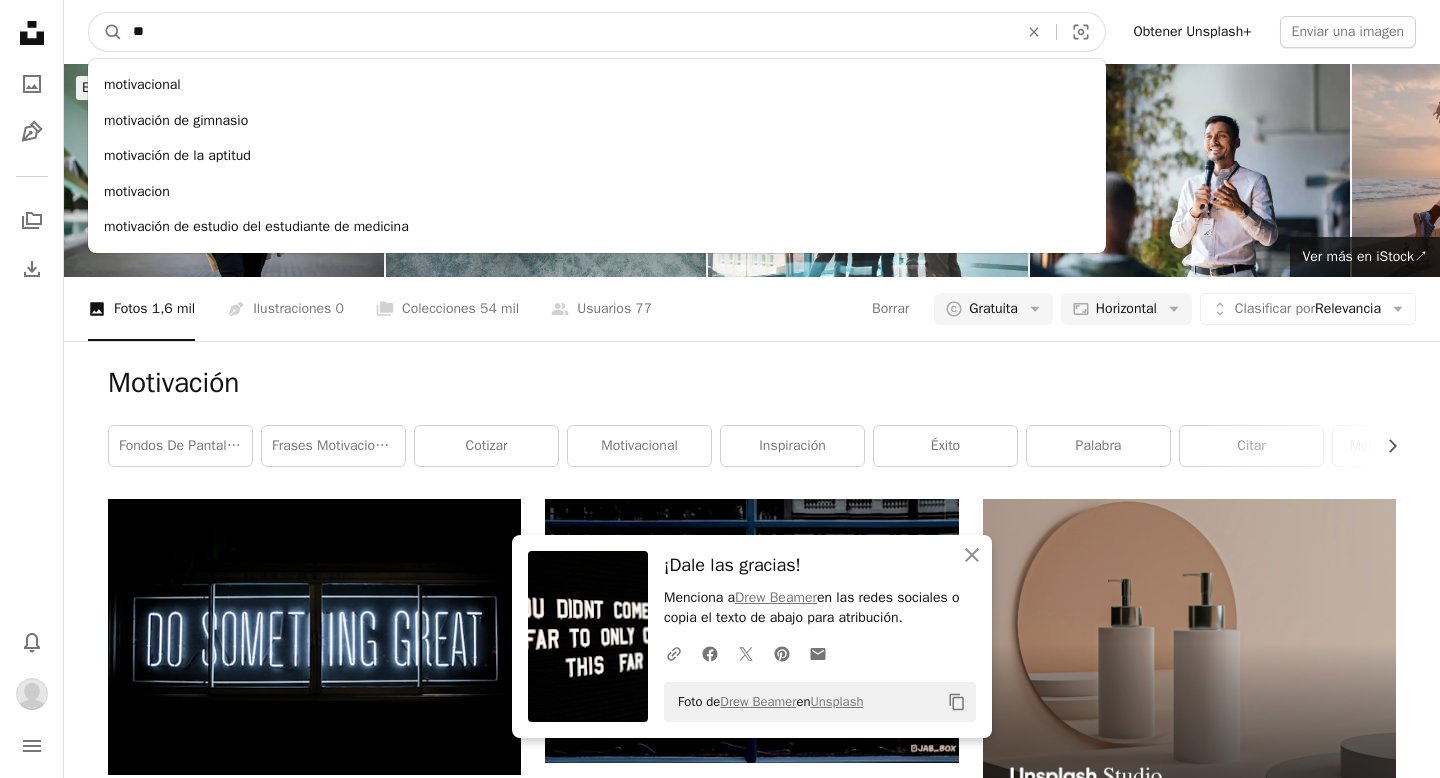type on "*" 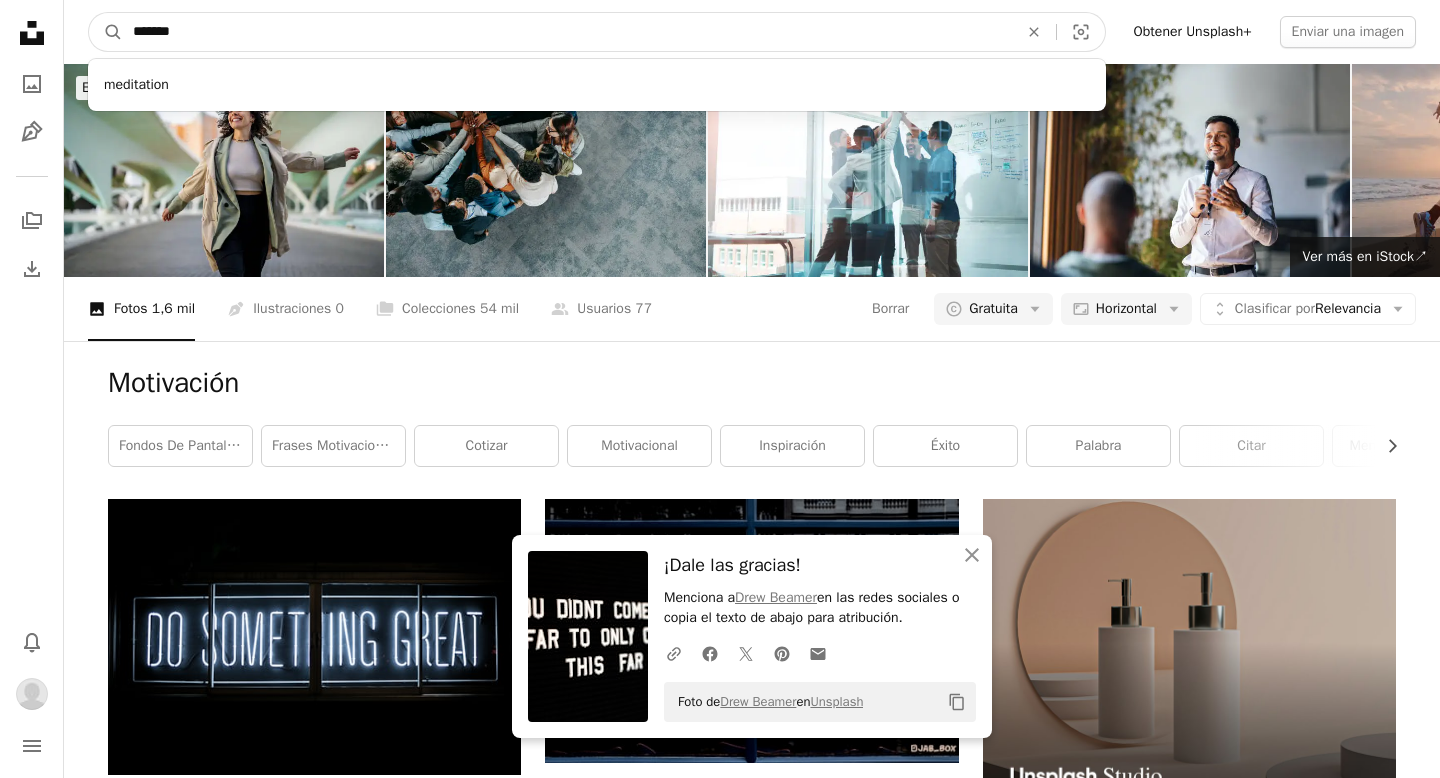 type on "*******" 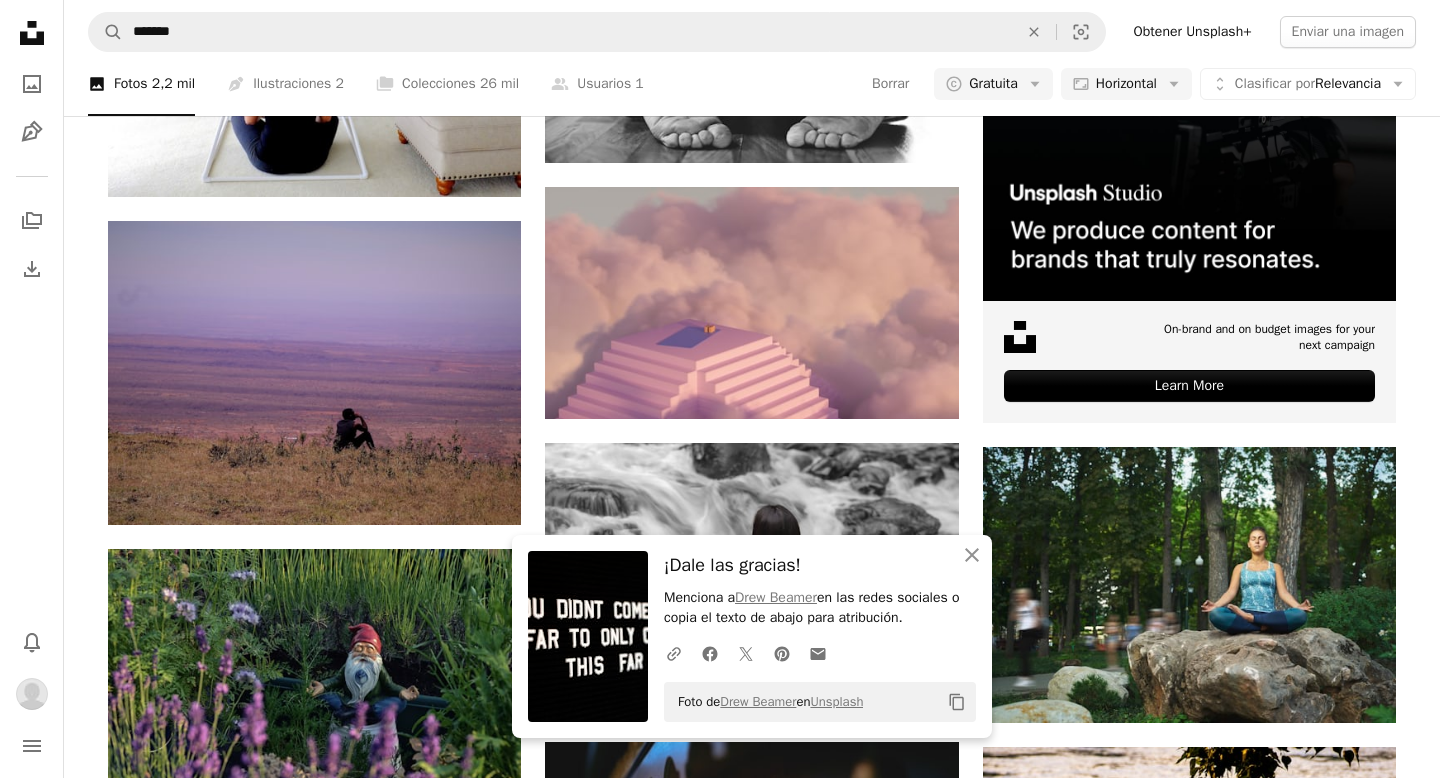 scroll, scrollTop: 615, scrollLeft: 0, axis: vertical 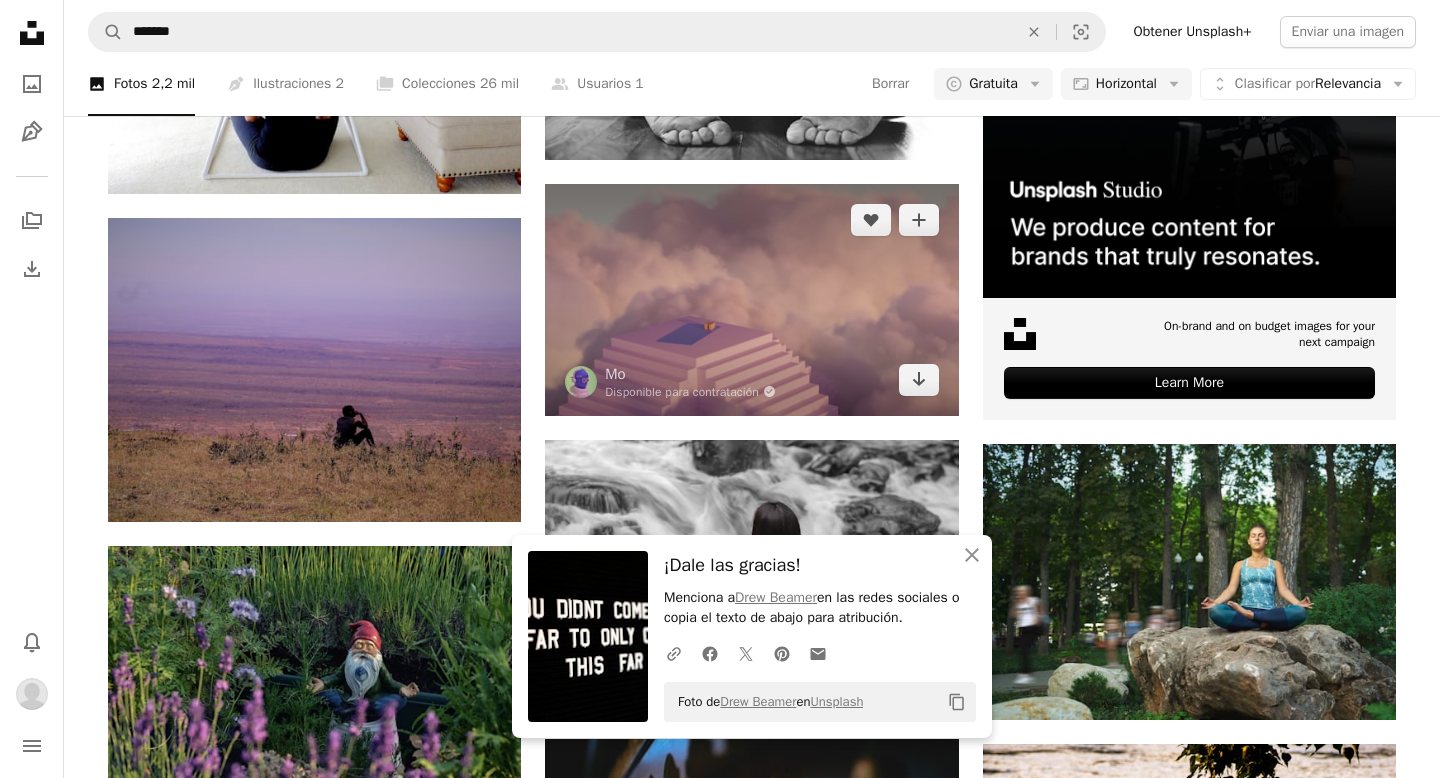 click at bounding box center (751, 300) 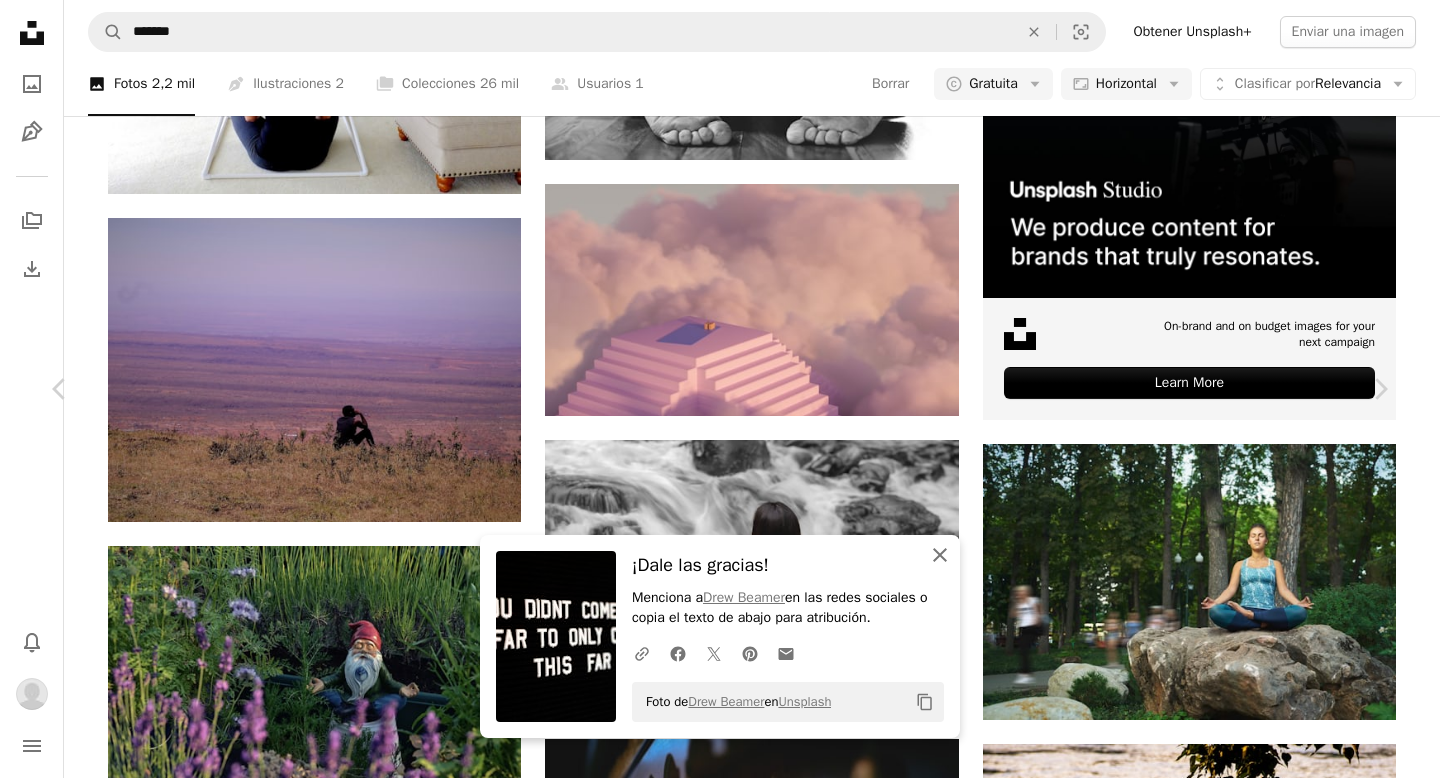 click on "An X shape" 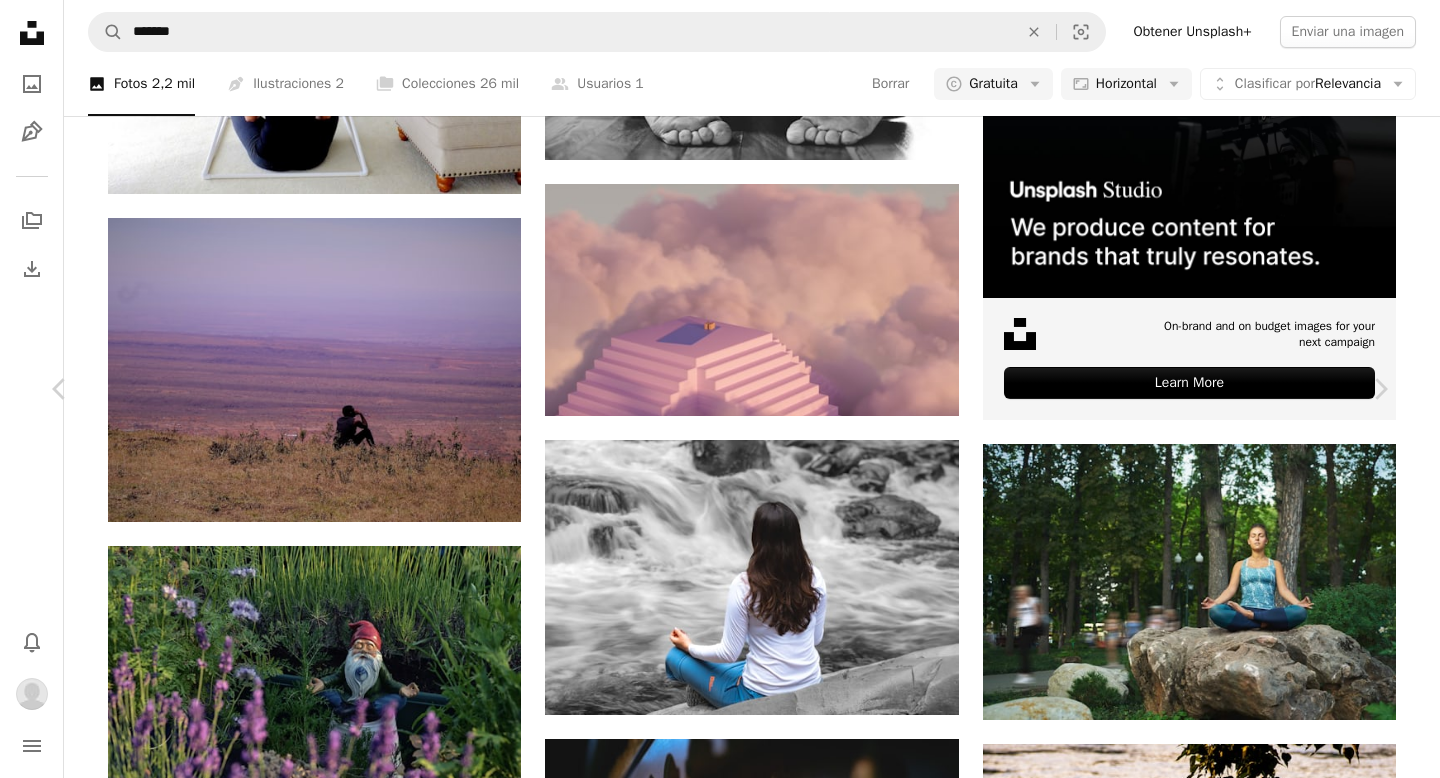 scroll, scrollTop: 4159, scrollLeft: 0, axis: vertical 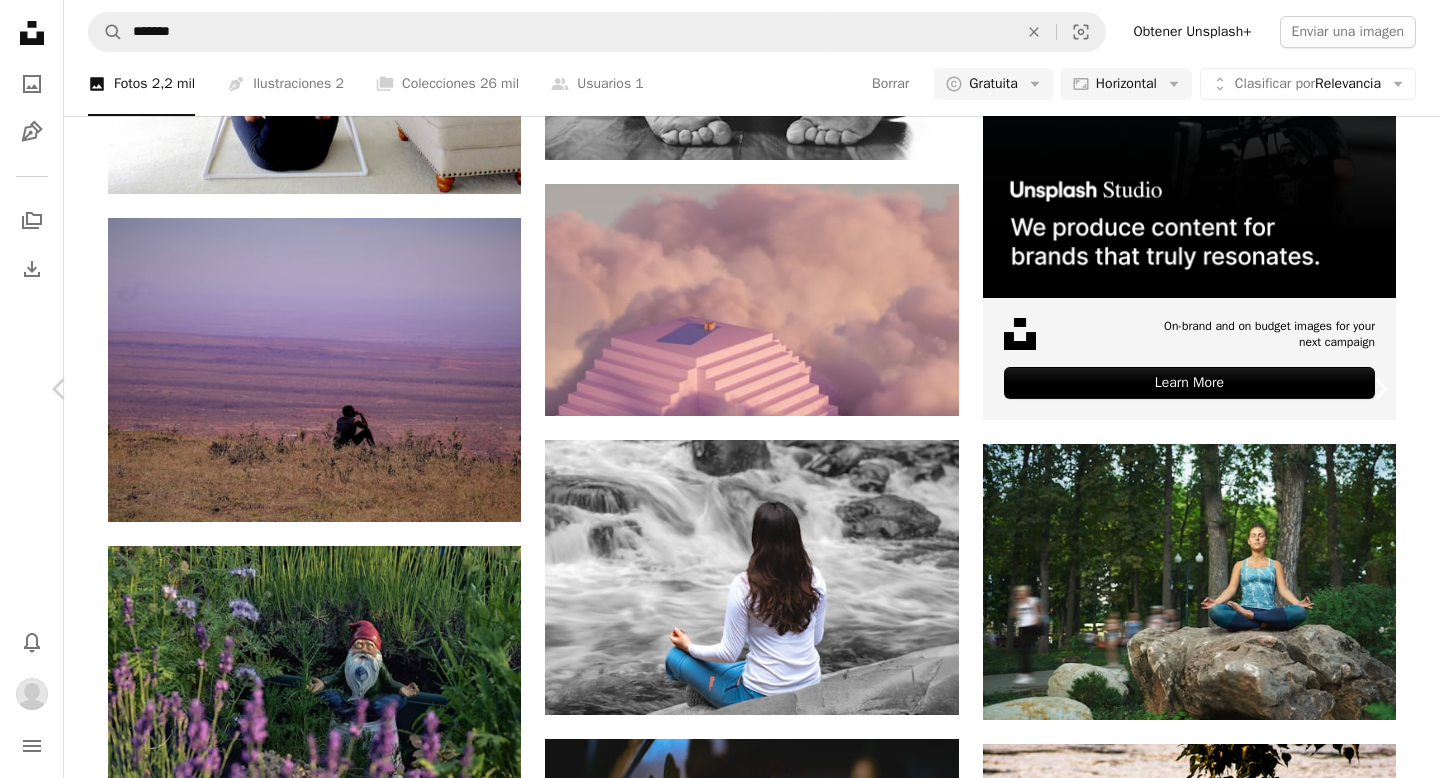 click on "Chevron right" at bounding box center [1380, 389] 